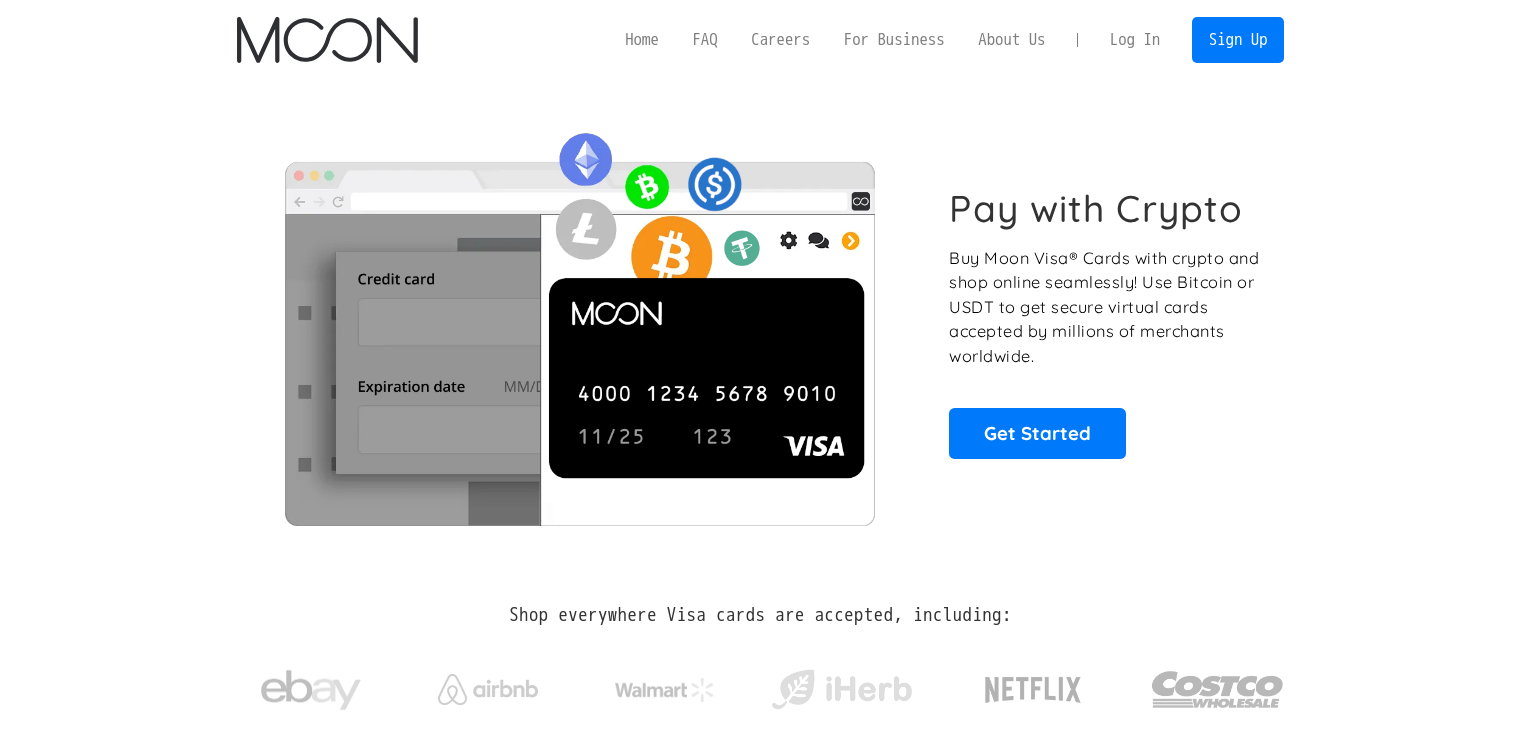 scroll, scrollTop: 0, scrollLeft: 0, axis: both 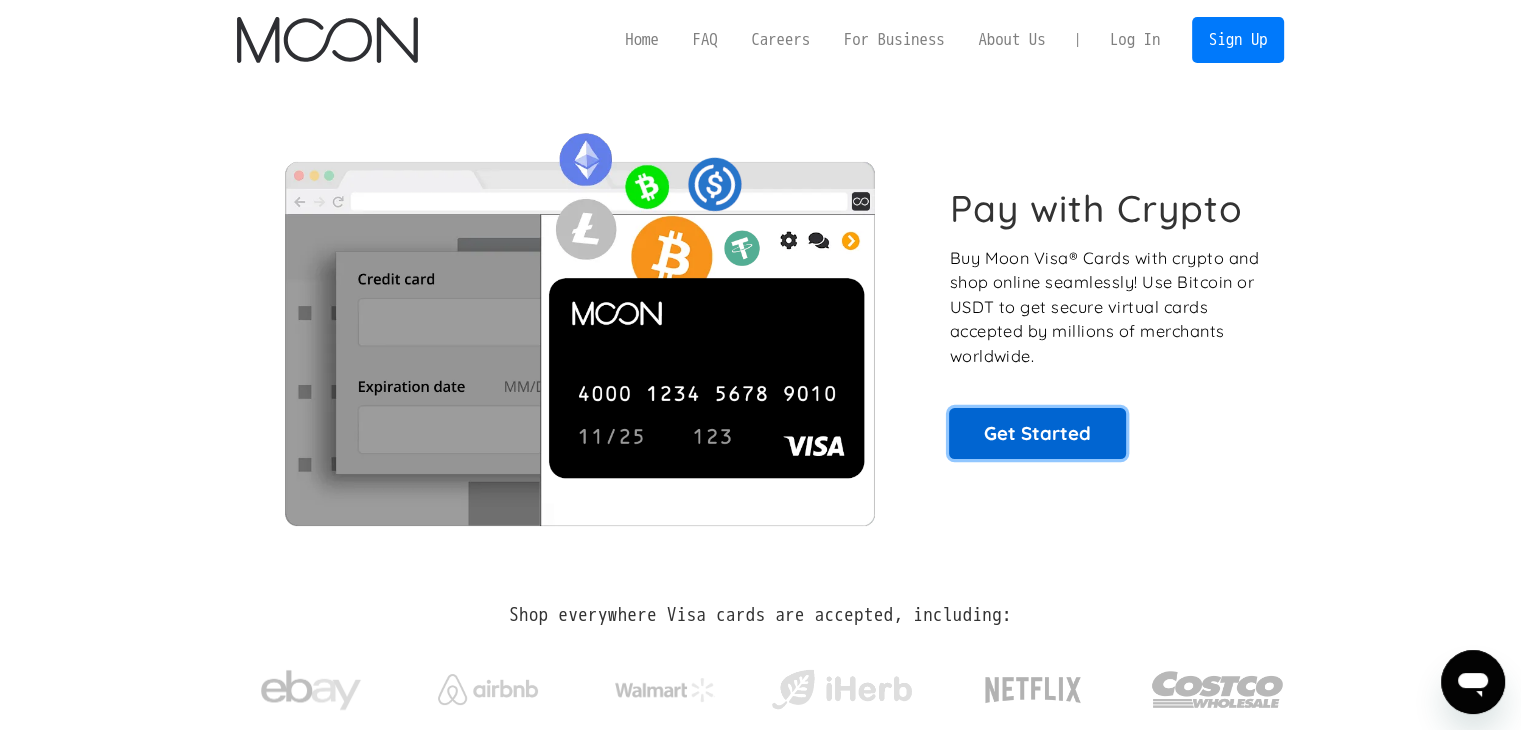 click on "Get Started" at bounding box center (1037, 433) 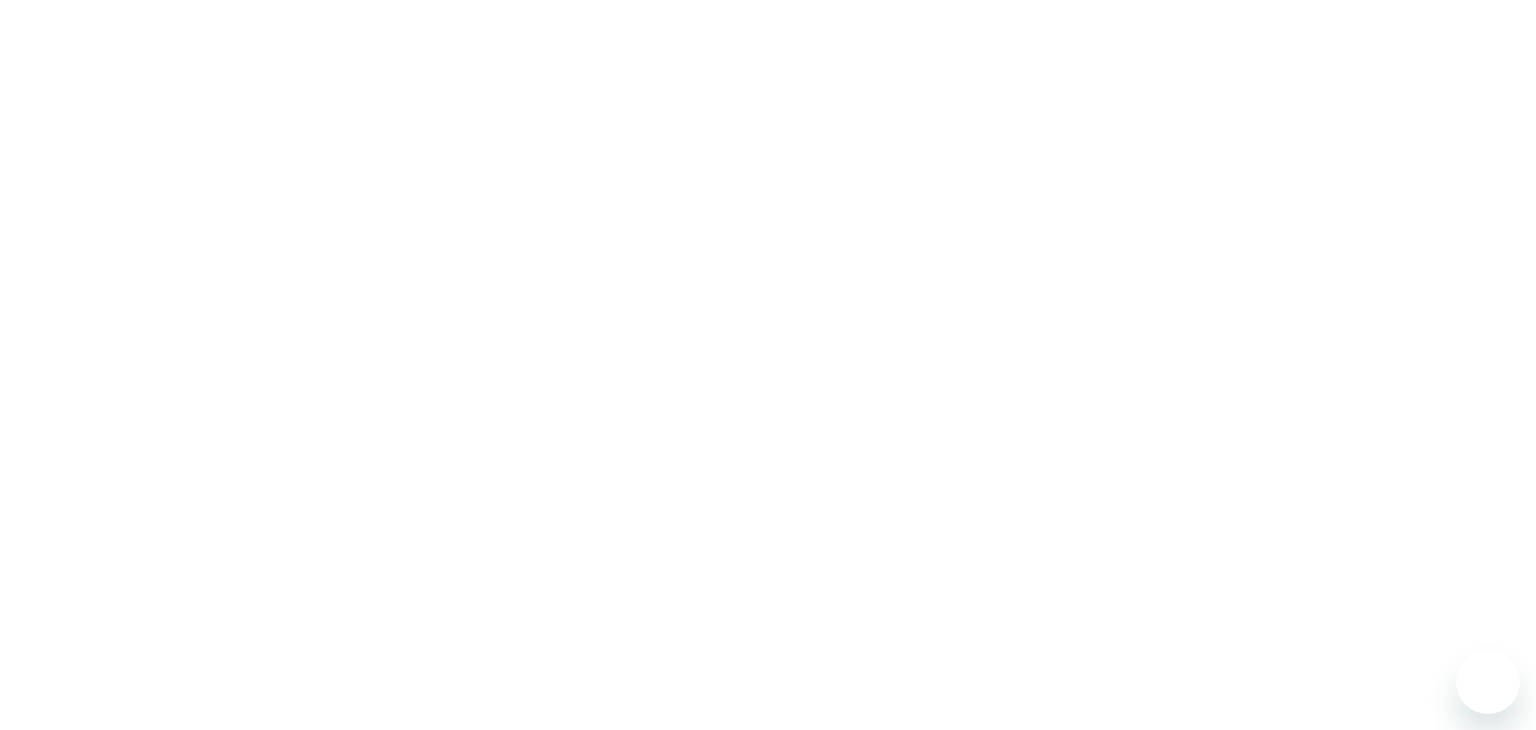 scroll, scrollTop: 0, scrollLeft: 0, axis: both 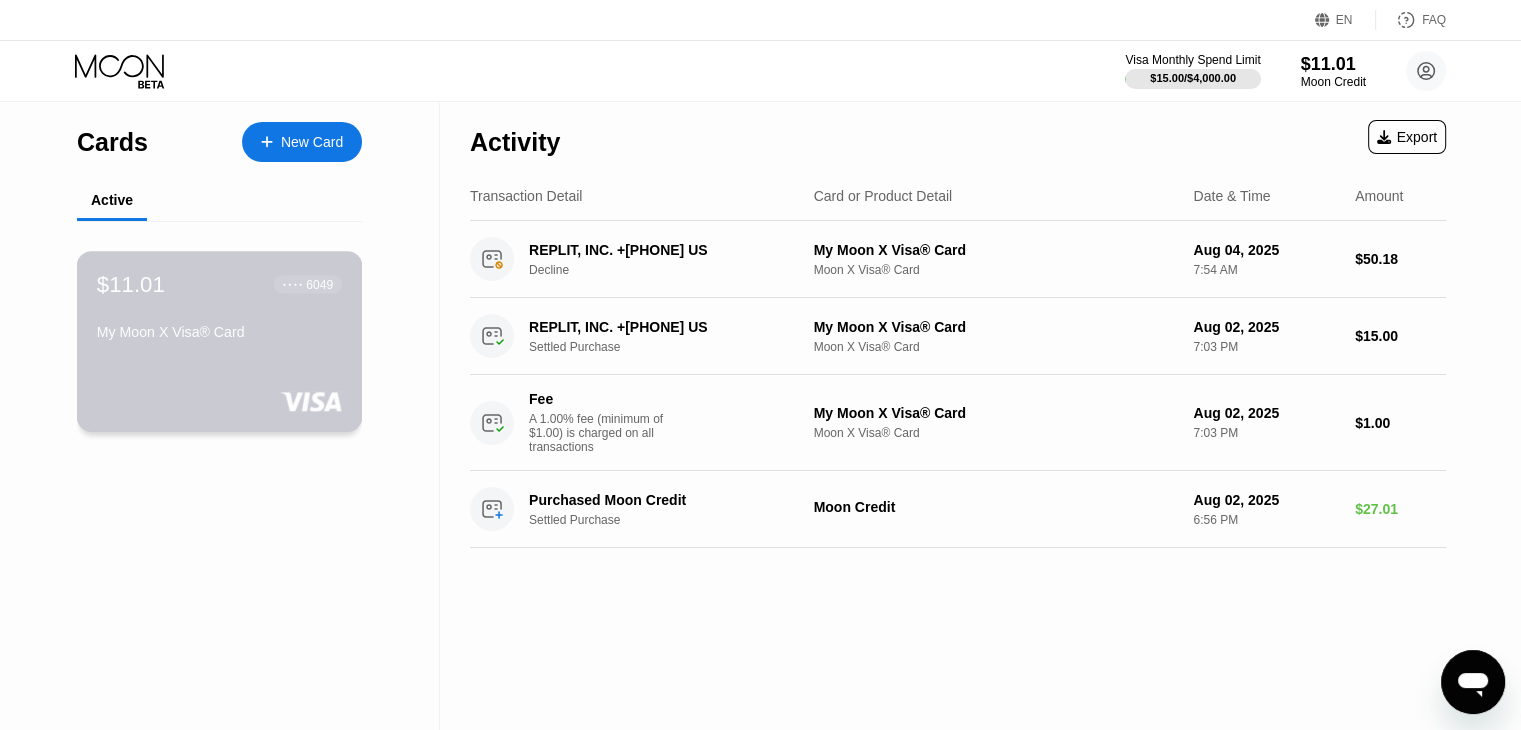click on "$11.01 ● ● ● ● 6049 My Moon X Visa® Card" at bounding box center (219, 309) 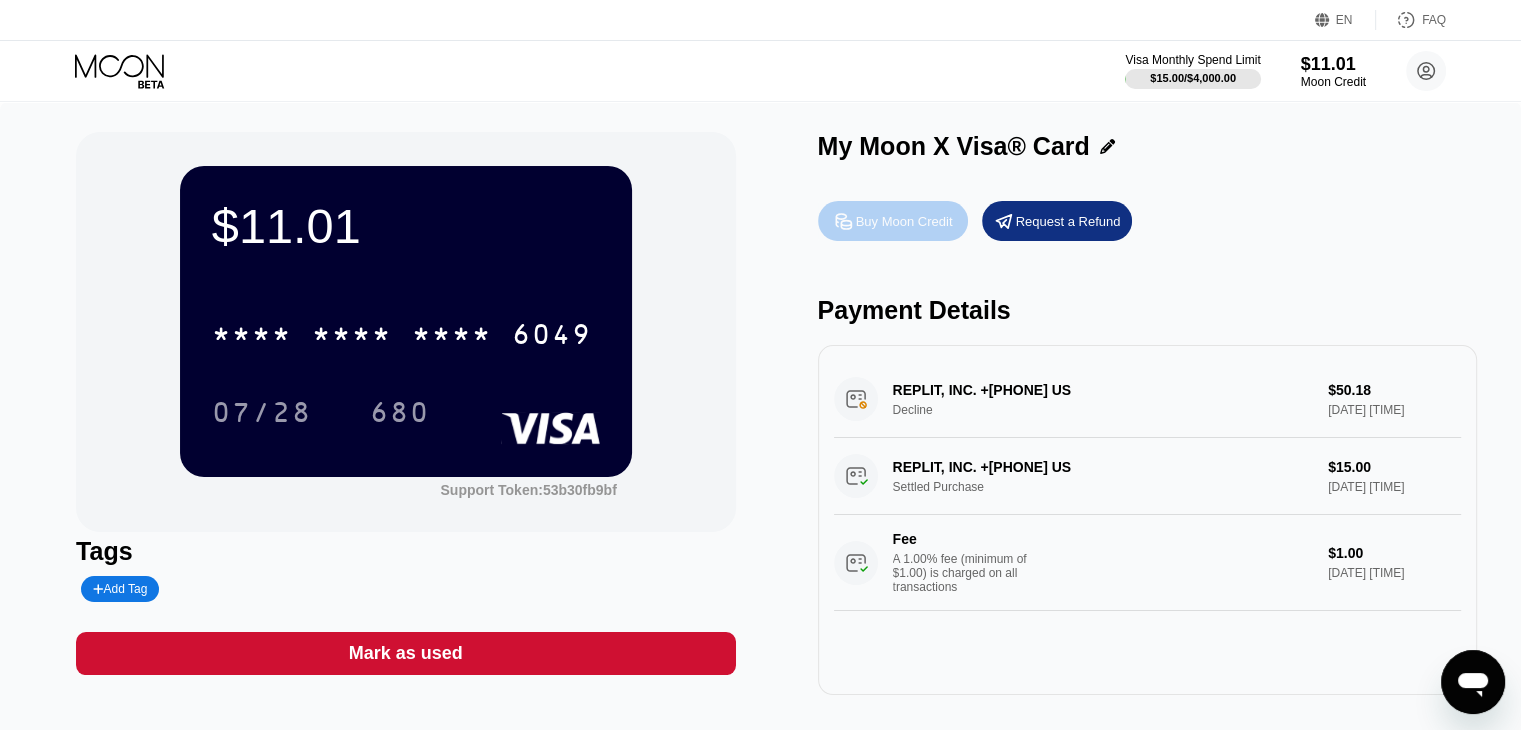click on "Buy Moon Credit" at bounding box center [904, 221] 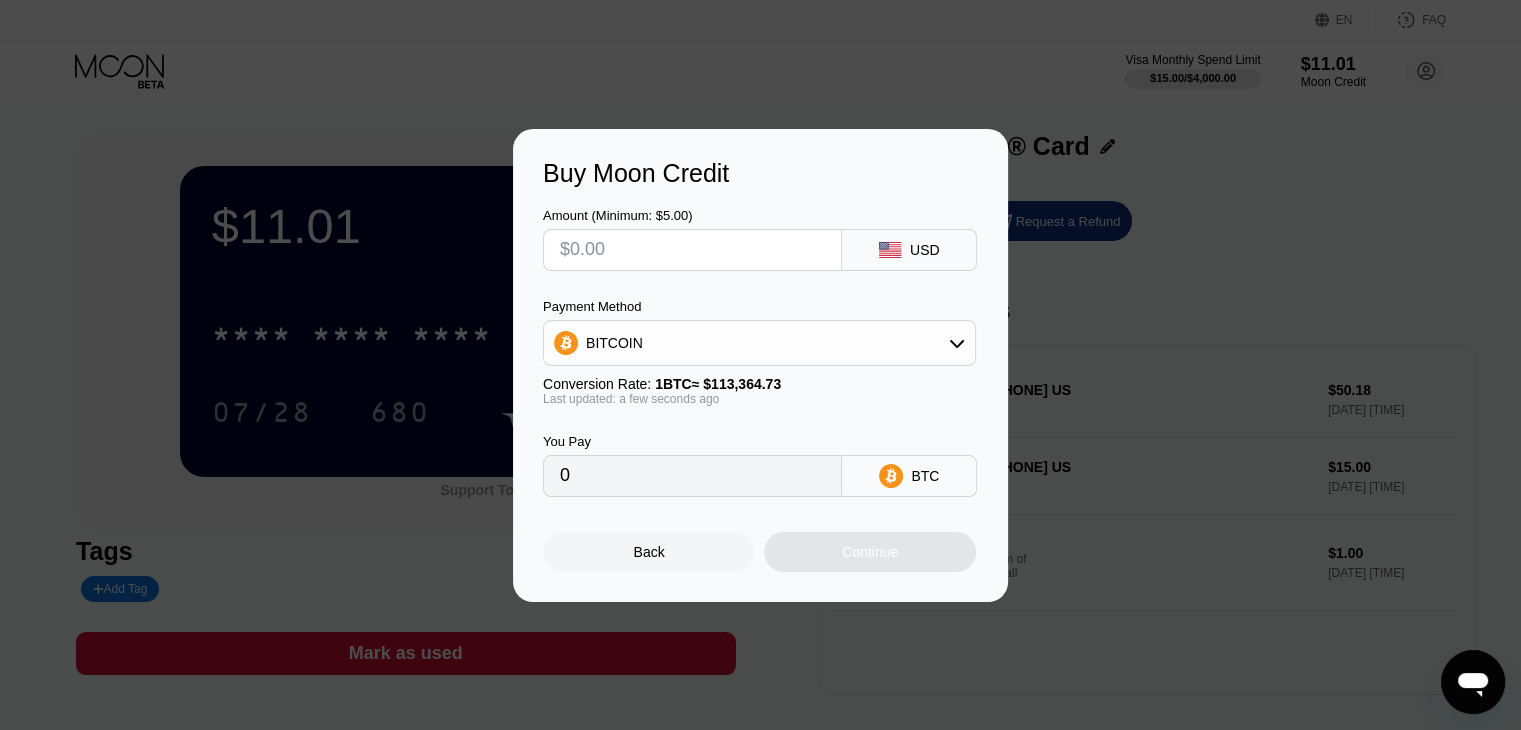 click on "Back" at bounding box center [649, 552] 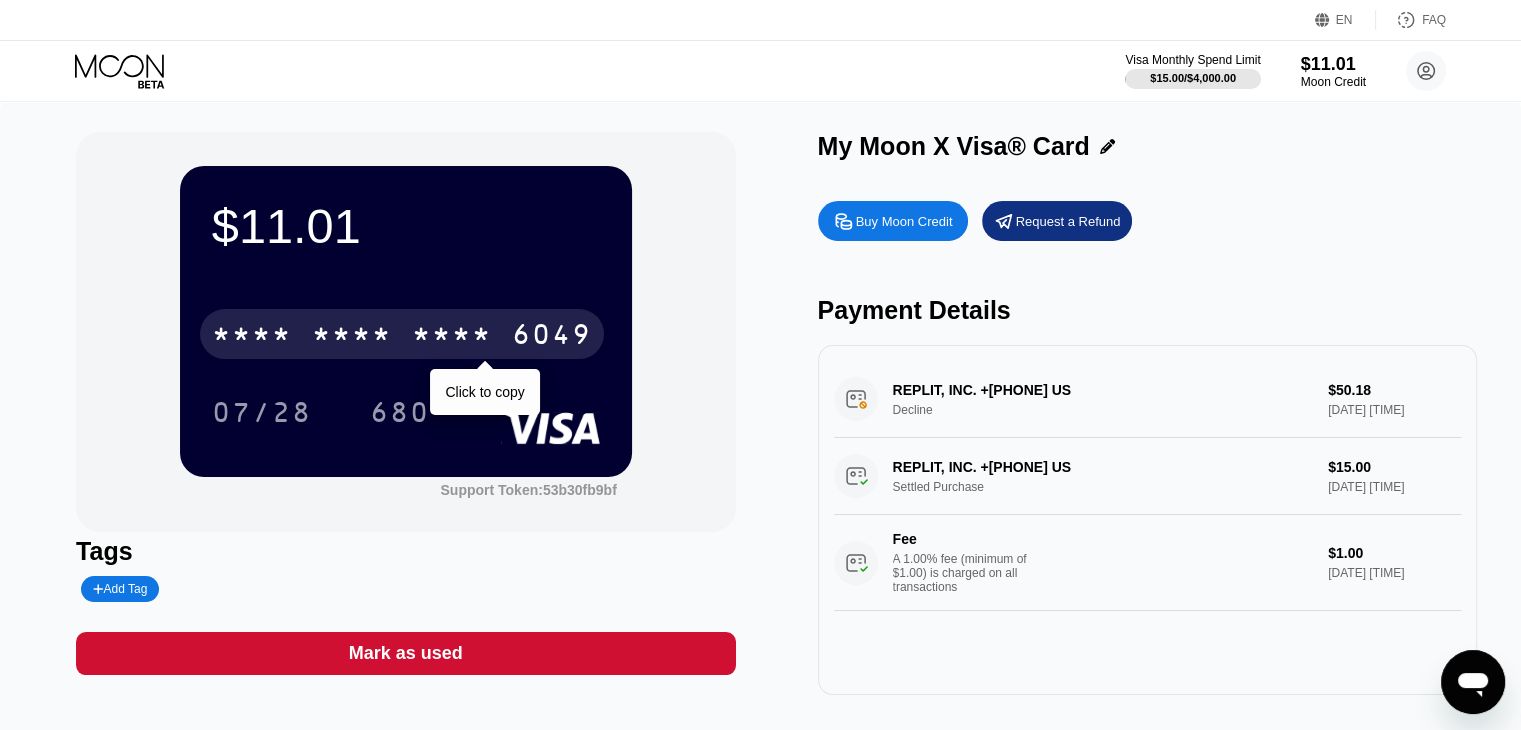 click on "* * * *" at bounding box center (352, 337) 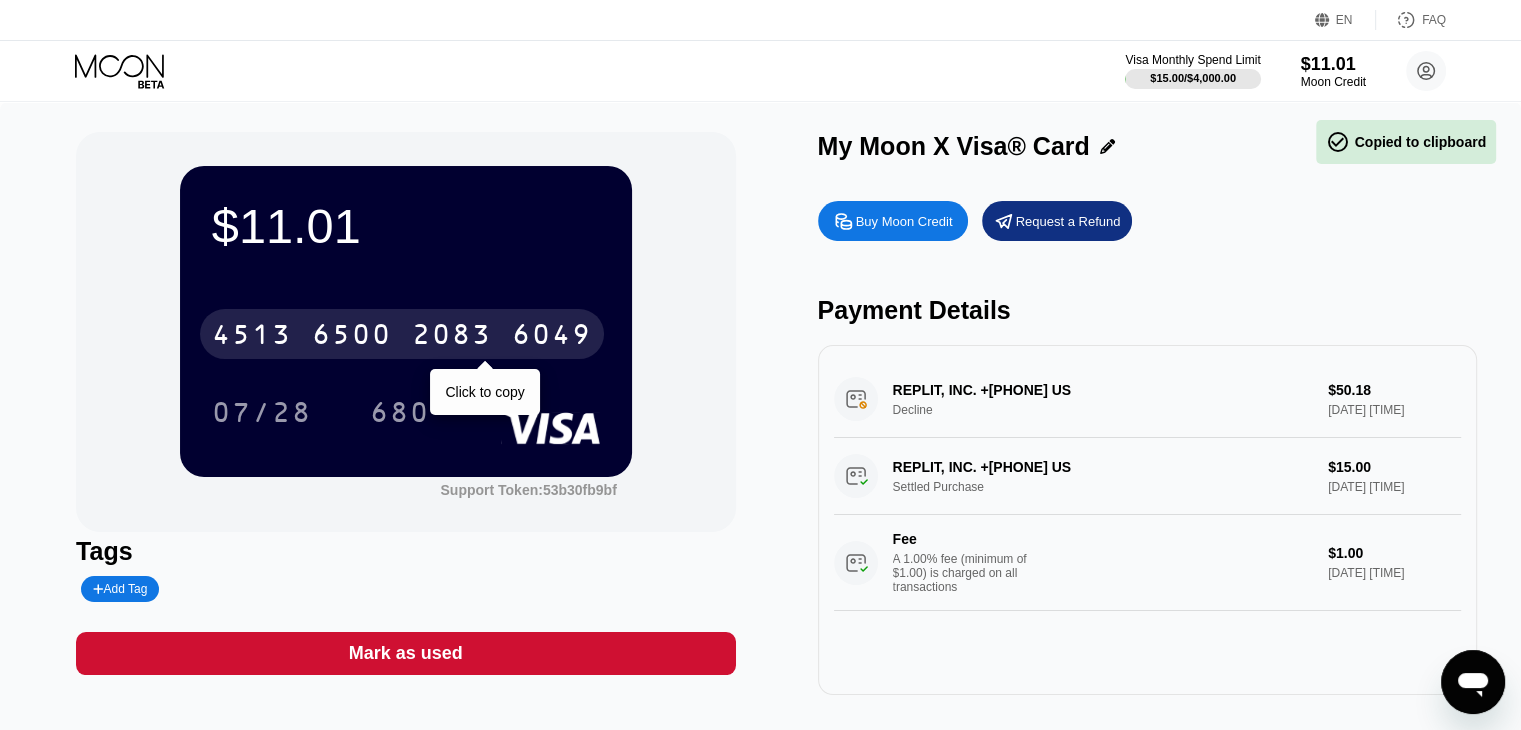 click on "6500" at bounding box center (352, 337) 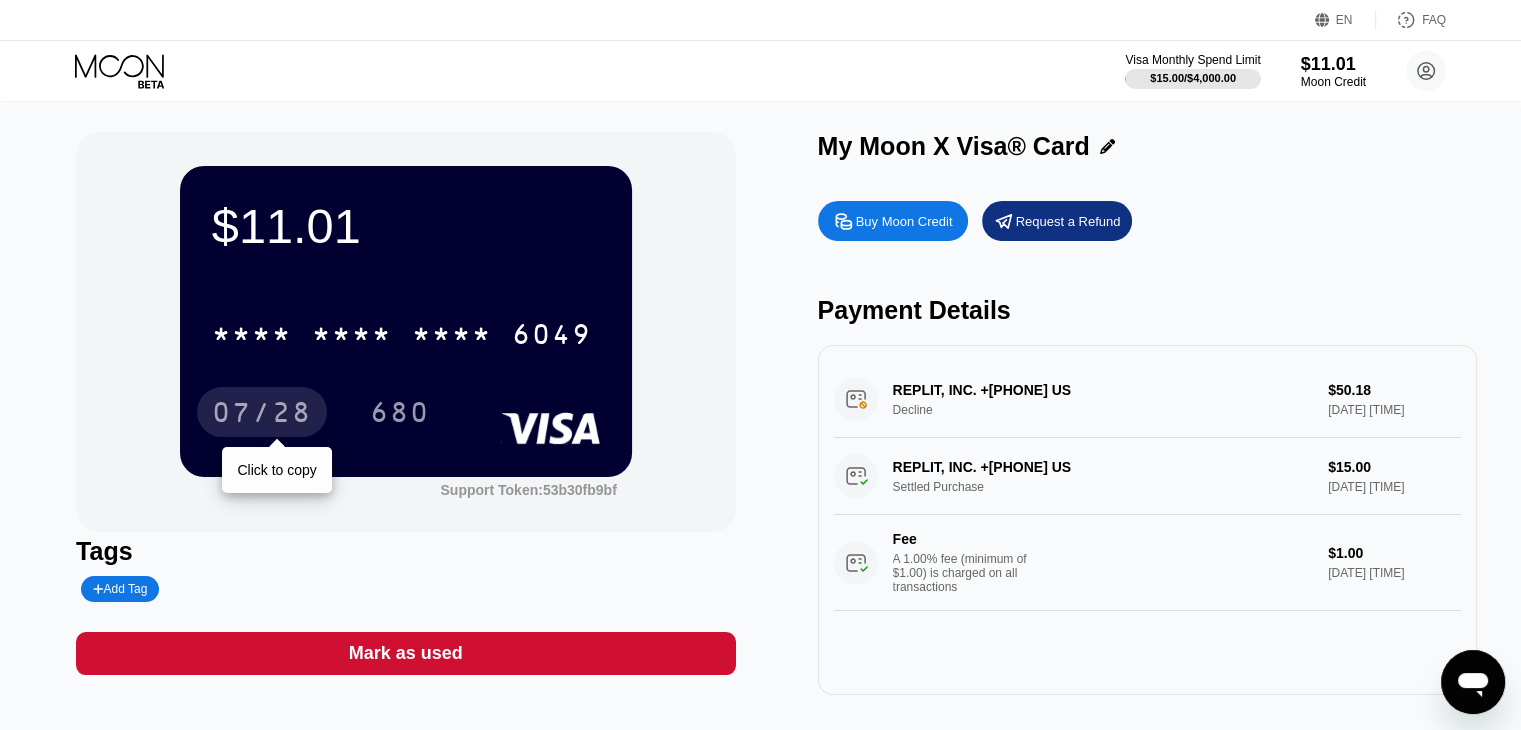 click on "07/28" at bounding box center [262, 415] 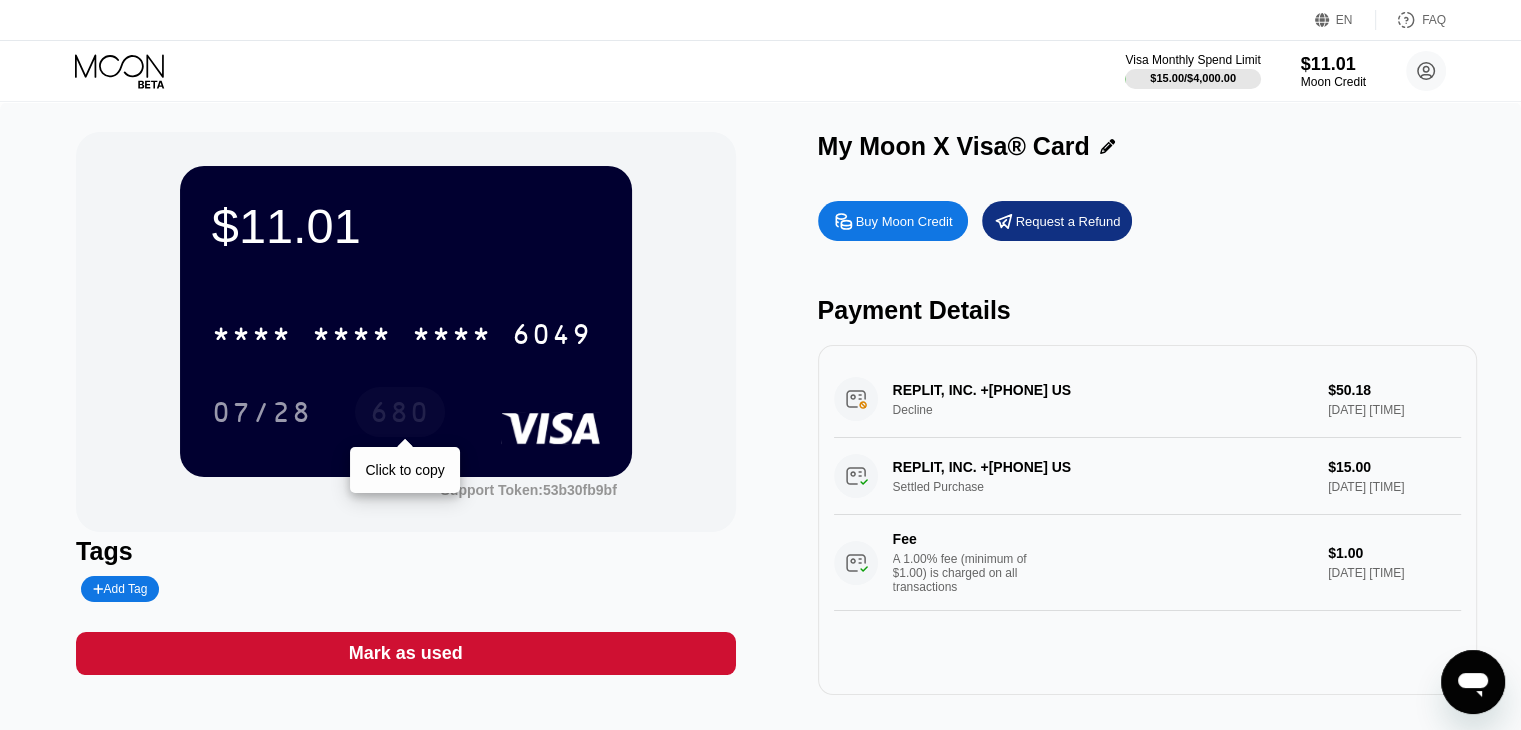 click on "680" at bounding box center [400, 415] 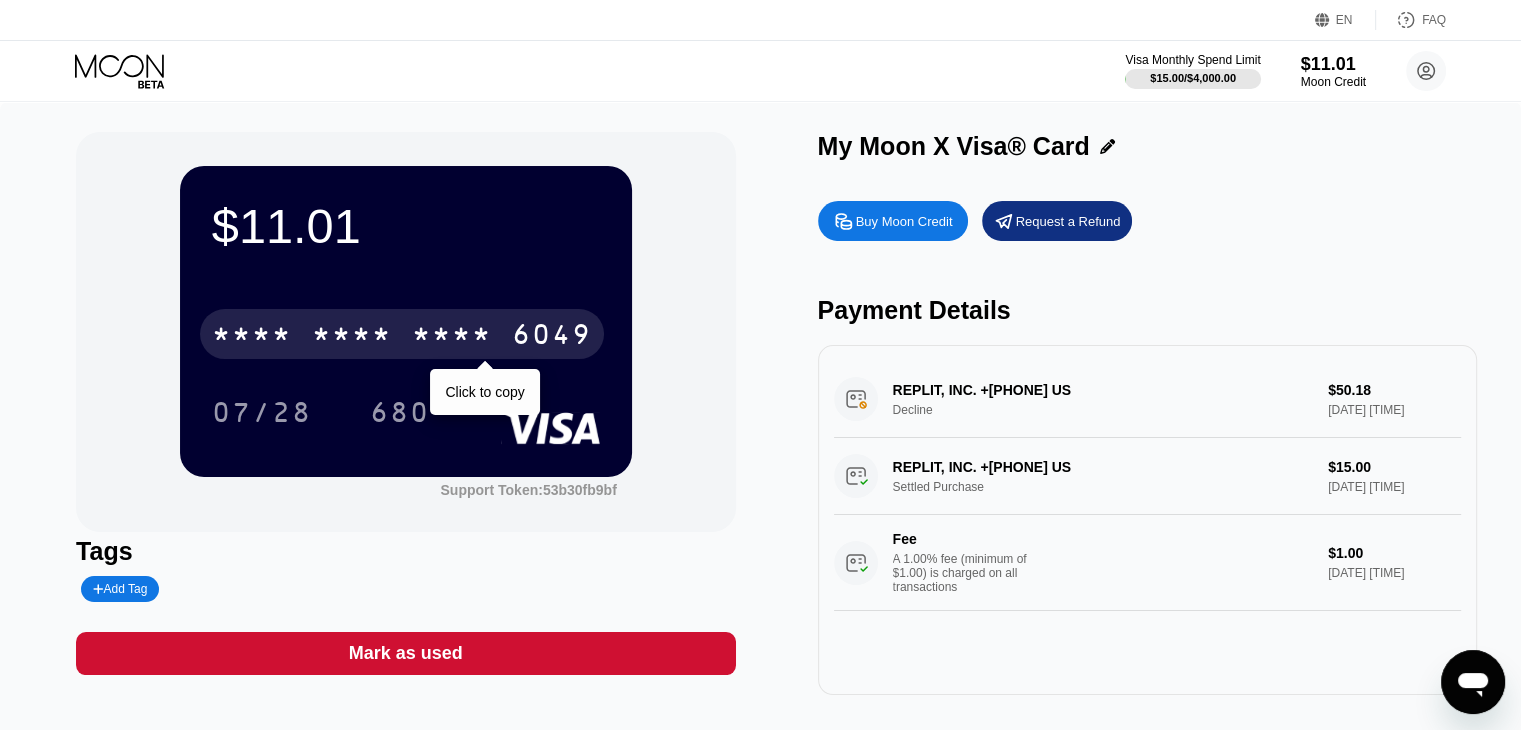 click on "* * * *" at bounding box center (452, 337) 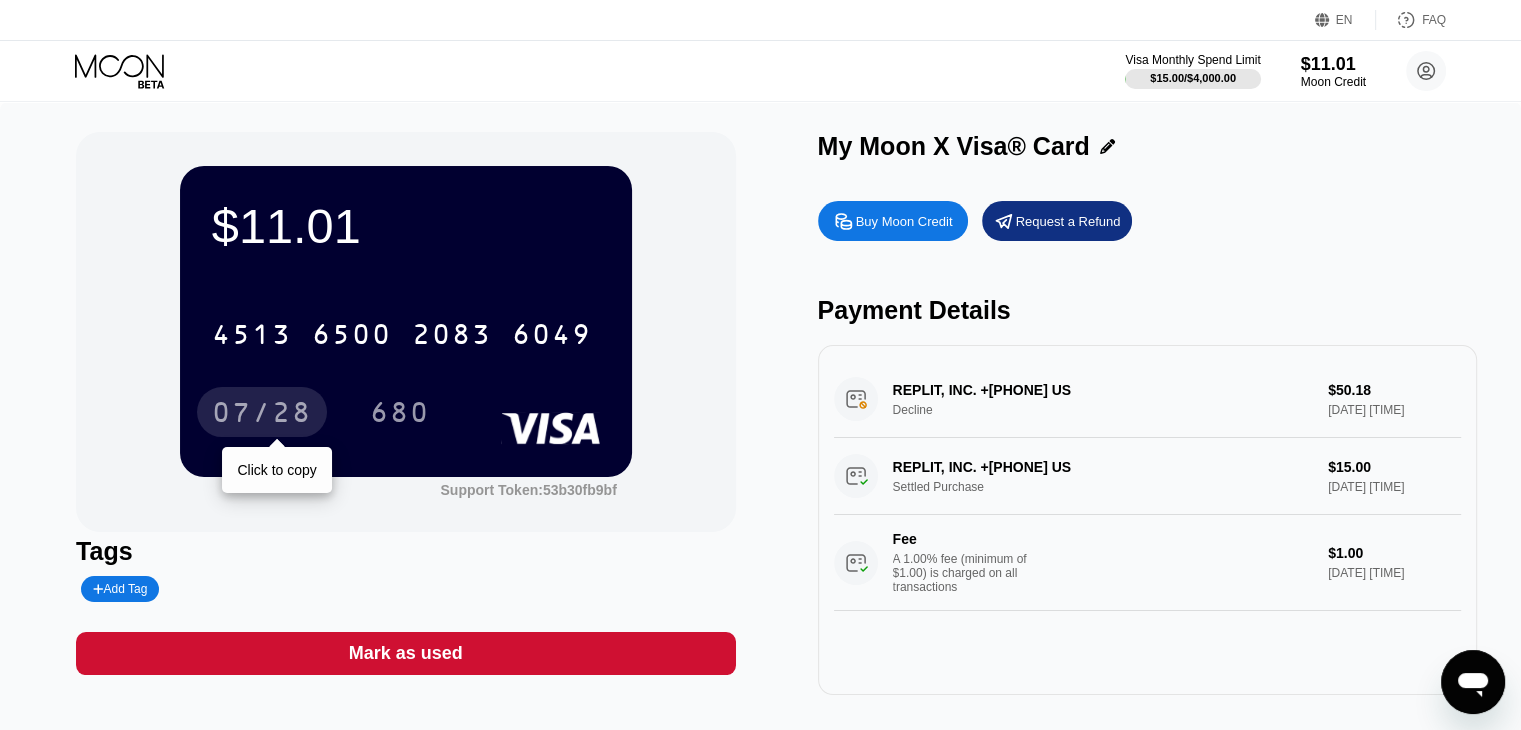click on "07/28" at bounding box center (262, 415) 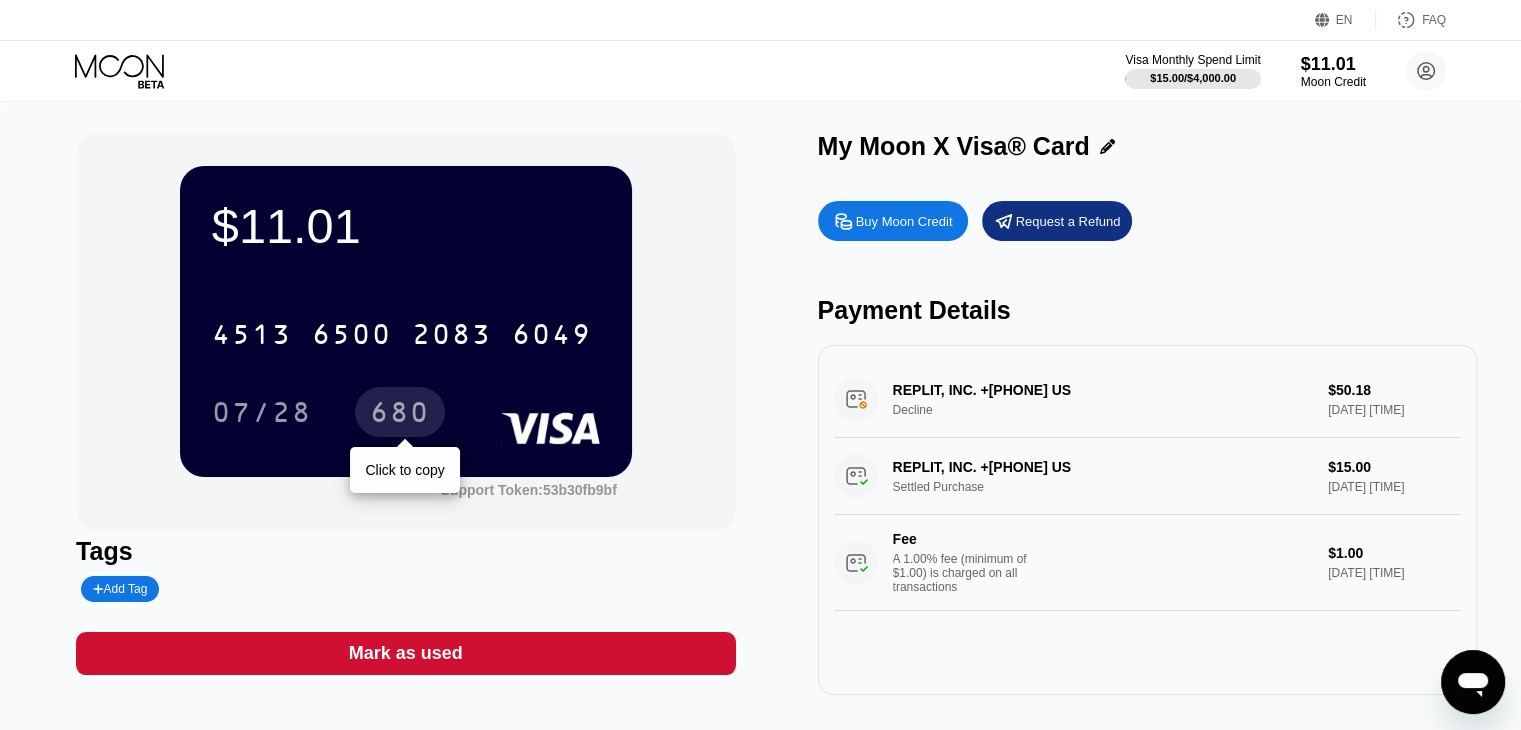 click on "680" at bounding box center (400, 415) 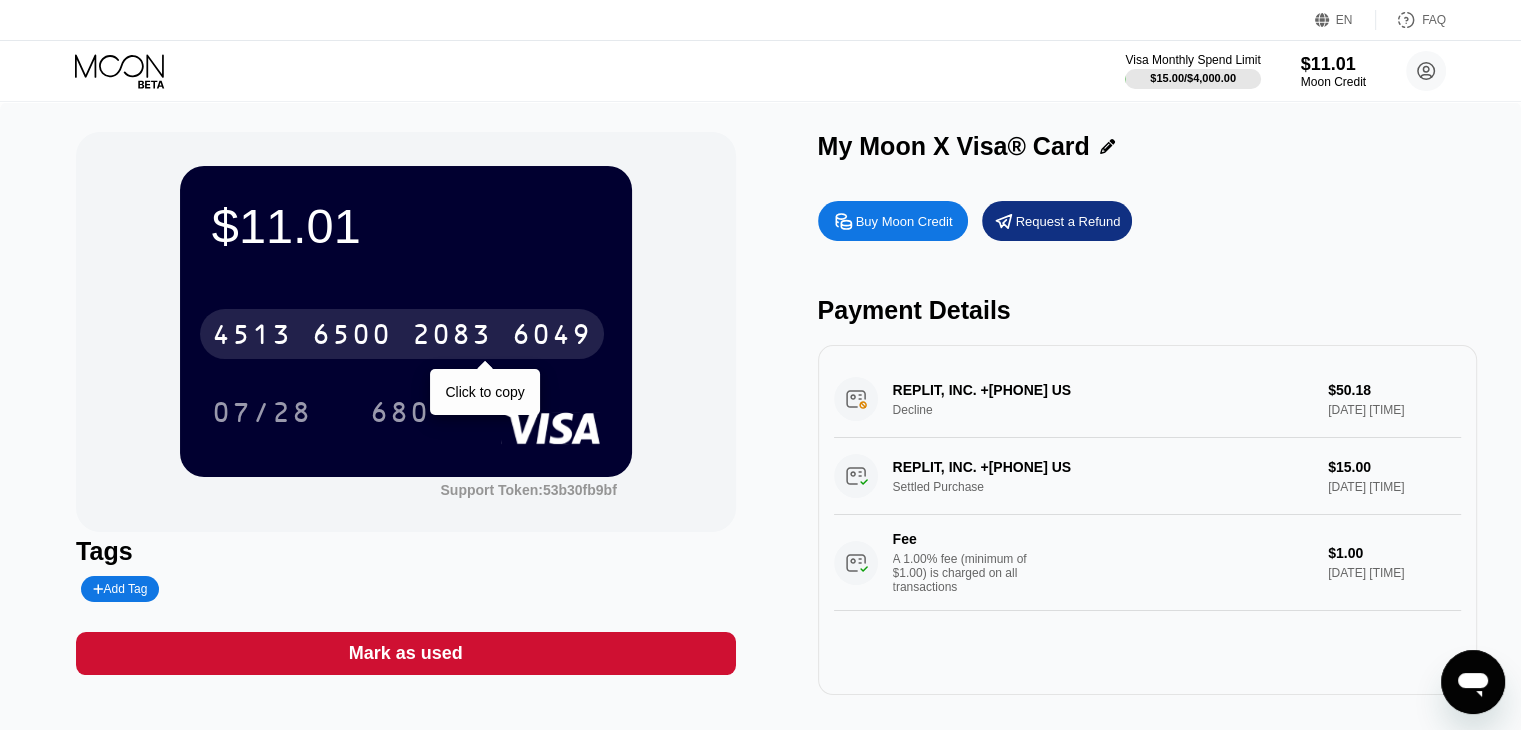 click on "4513 6500 2083 6049" at bounding box center (402, 334) 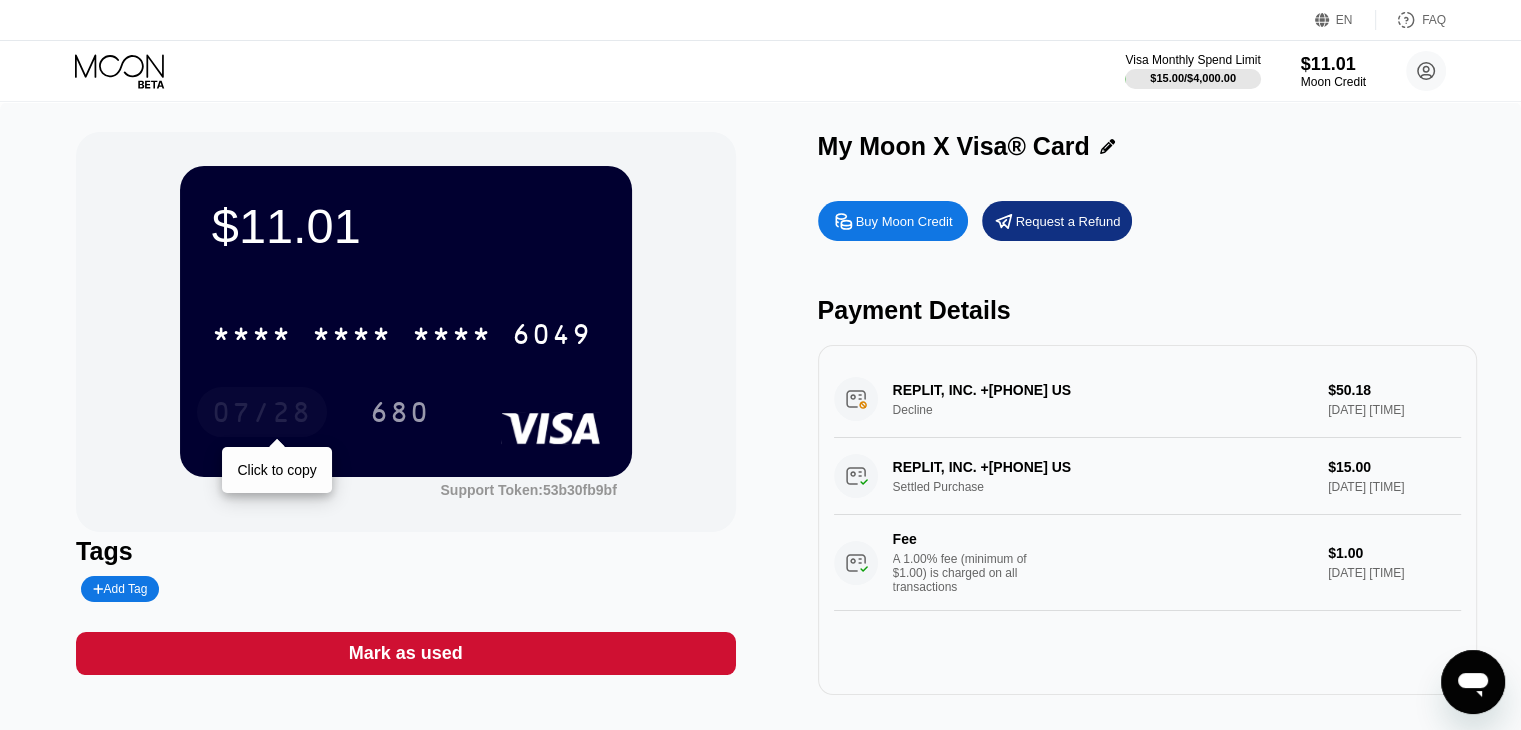 click on "07/28" at bounding box center (262, 412) 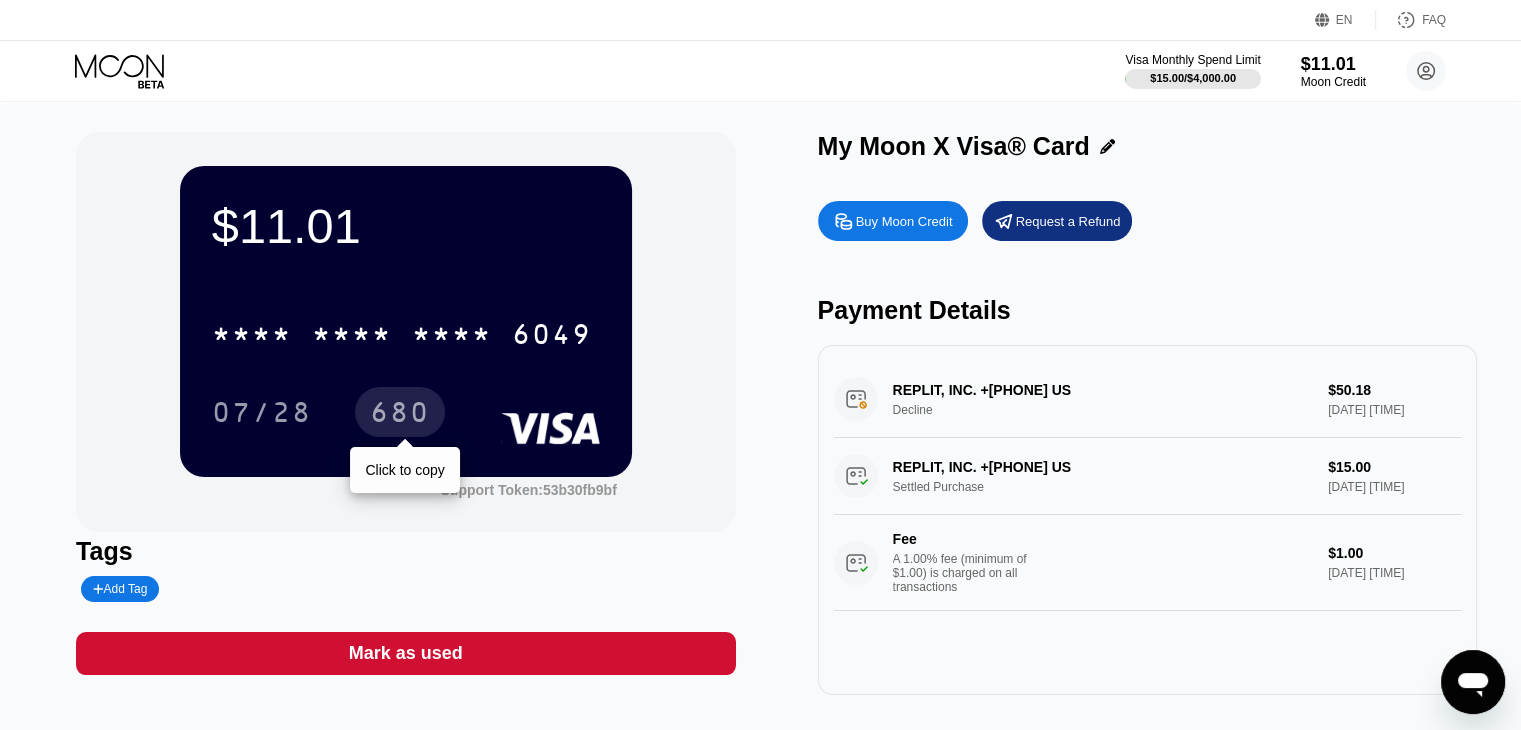 click on "680" at bounding box center (400, 415) 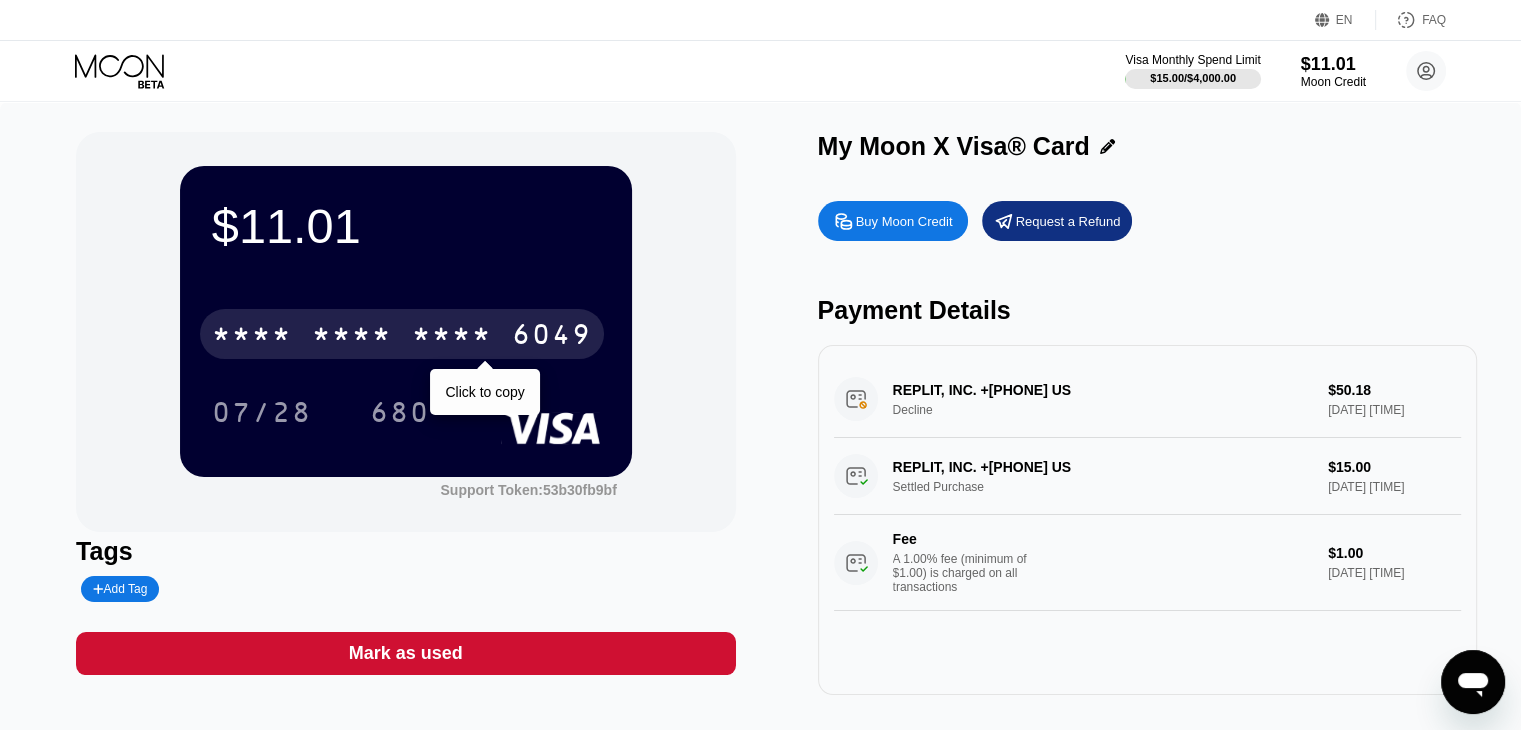 click on "* * * *" at bounding box center [452, 337] 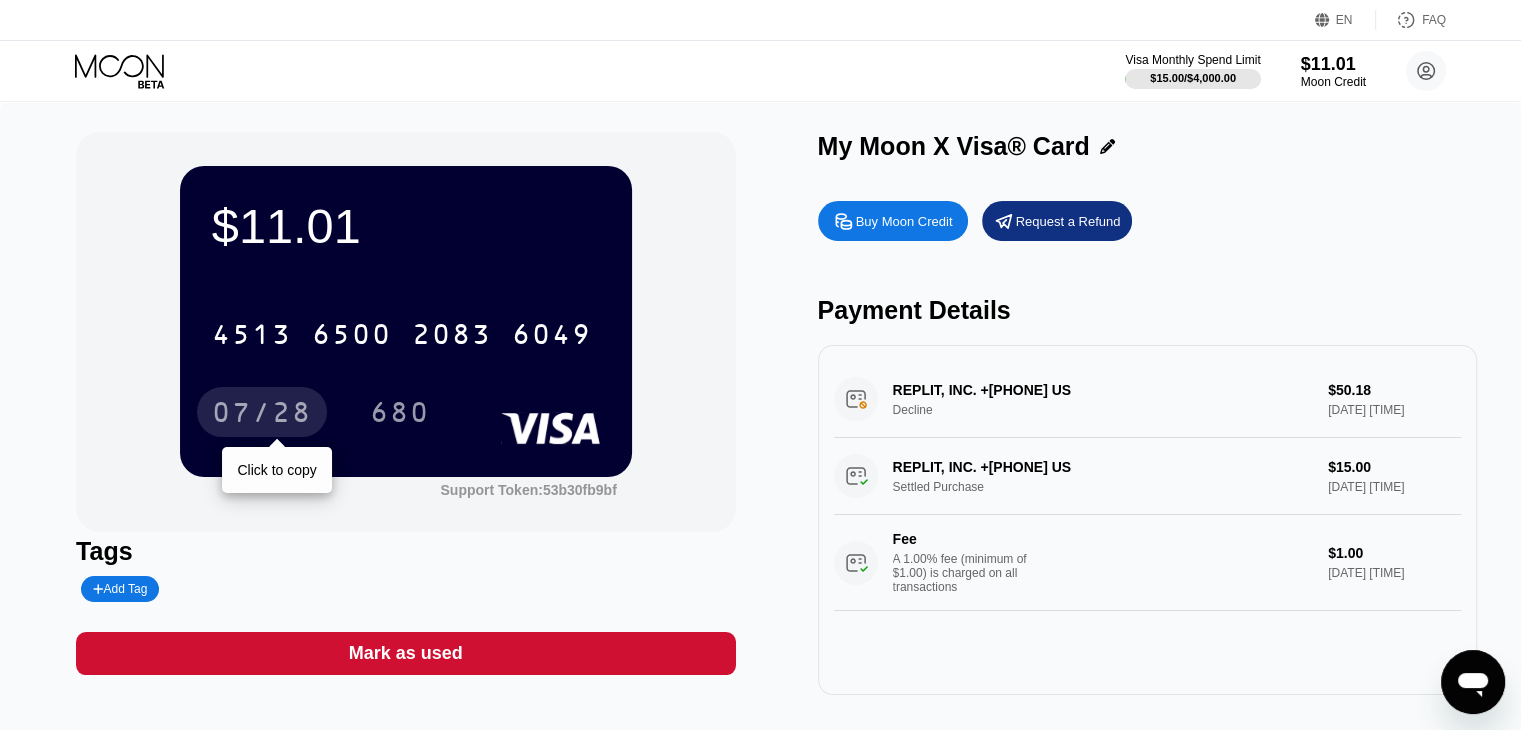 click on "07/28" at bounding box center [262, 412] 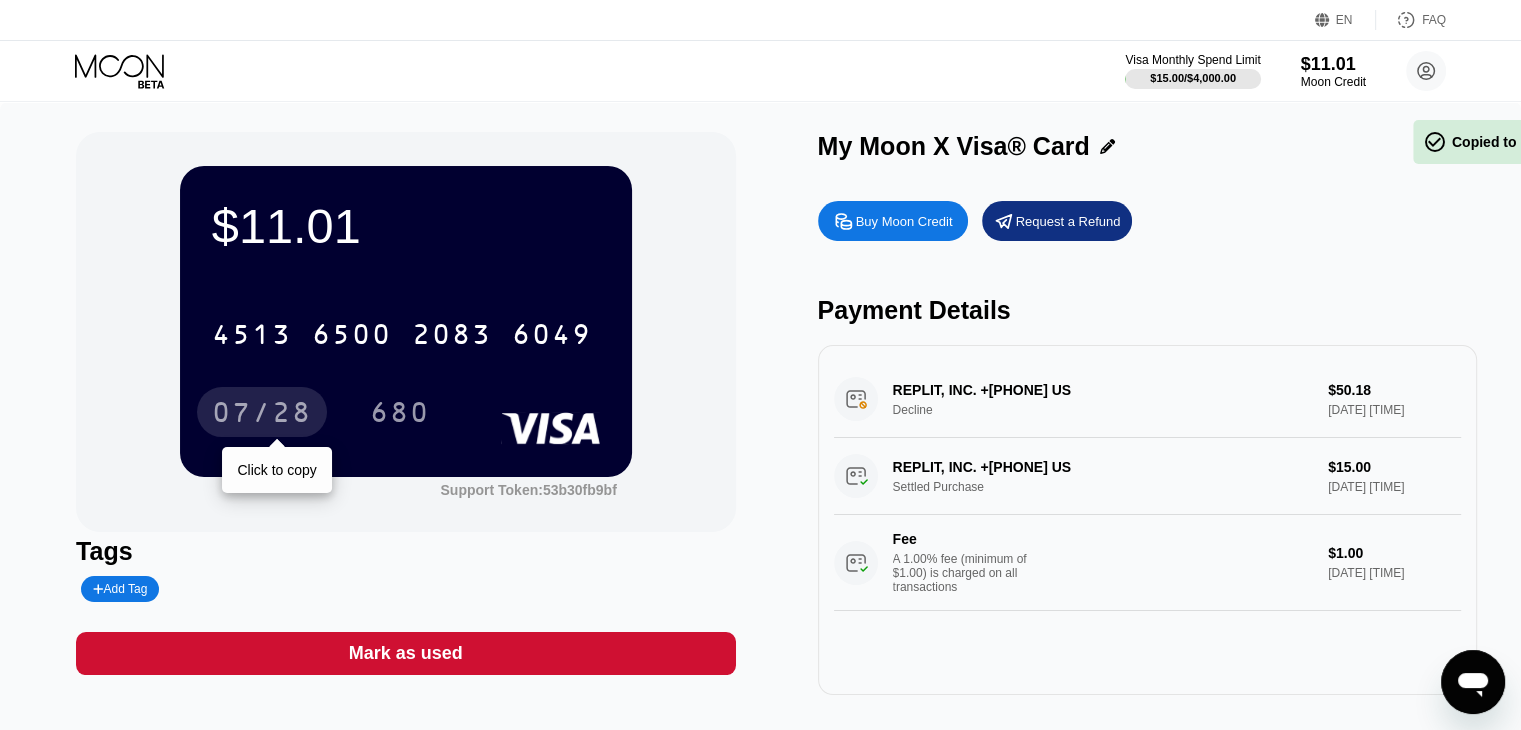 click on "07/28" at bounding box center [262, 412] 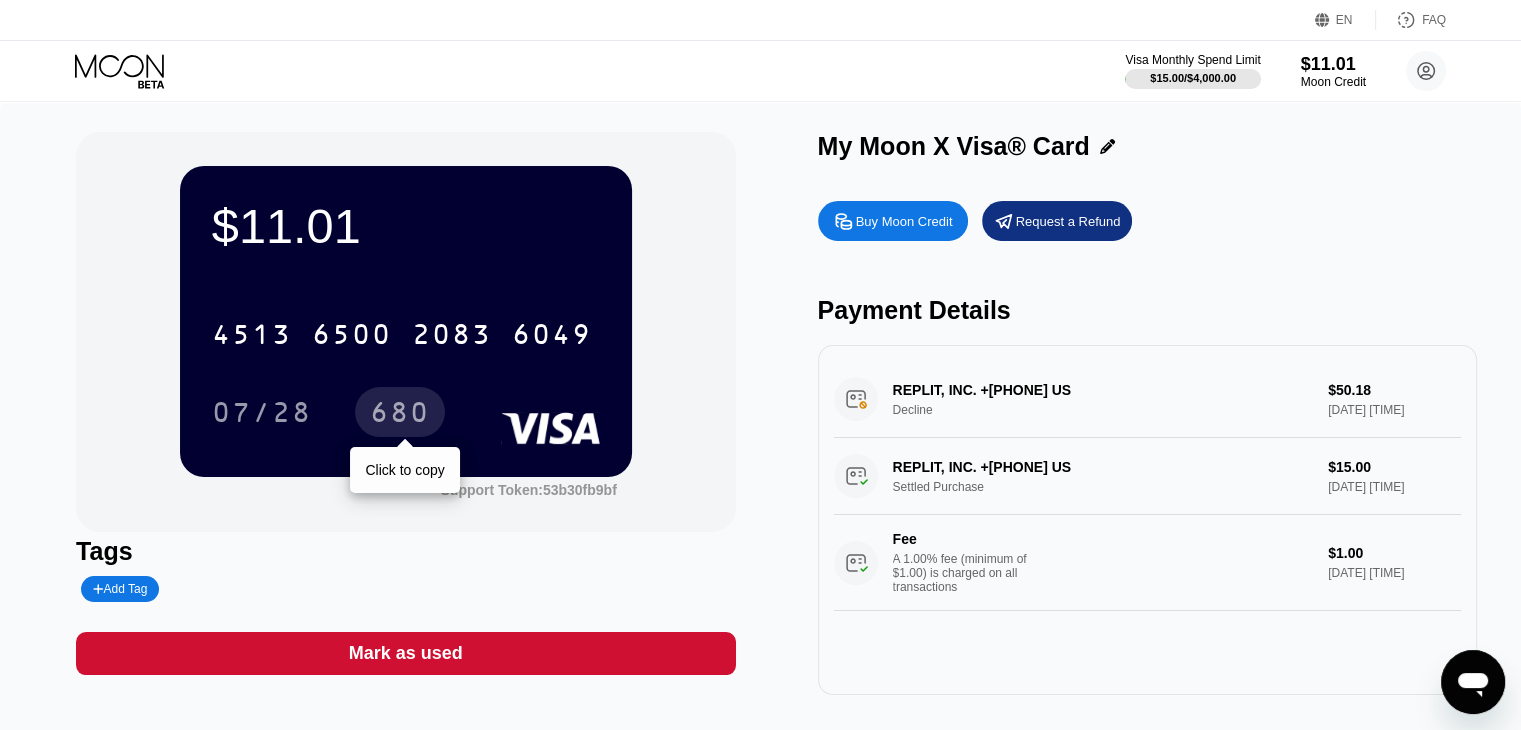 click on "680" at bounding box center (400, 415) 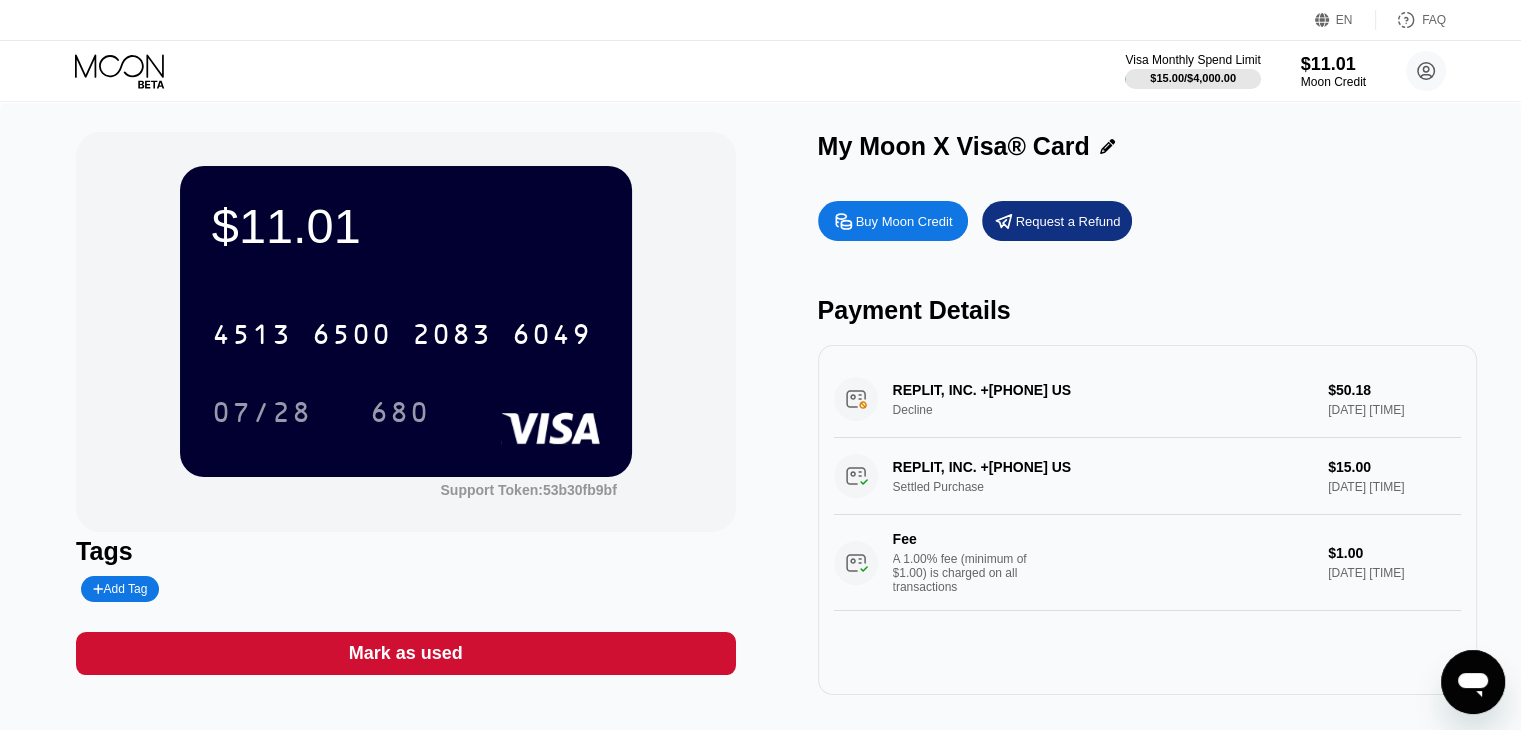click on "Buy Moon Credit" at bounding box center (904, 221) 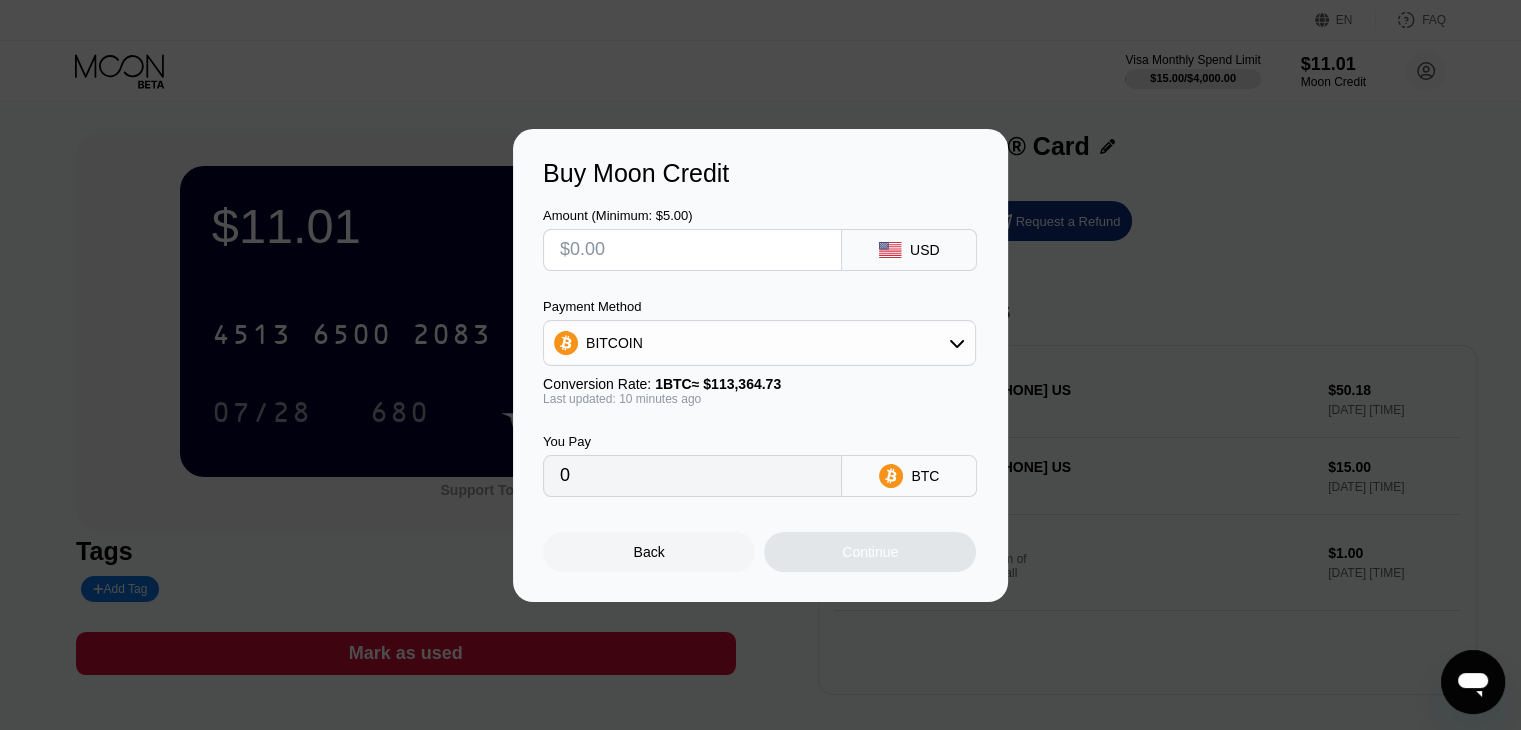 click at bounding box center [692, 250] 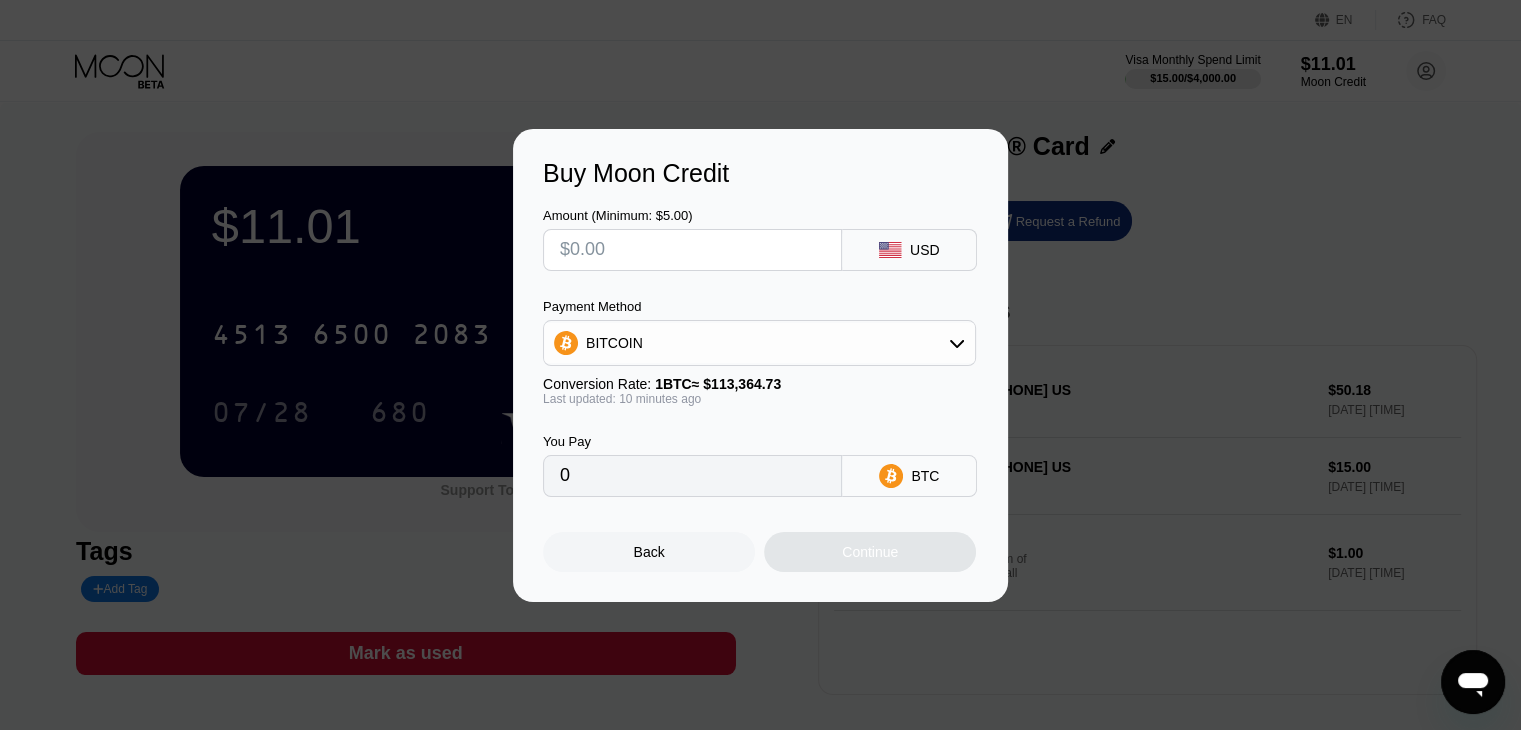 type on "$6" 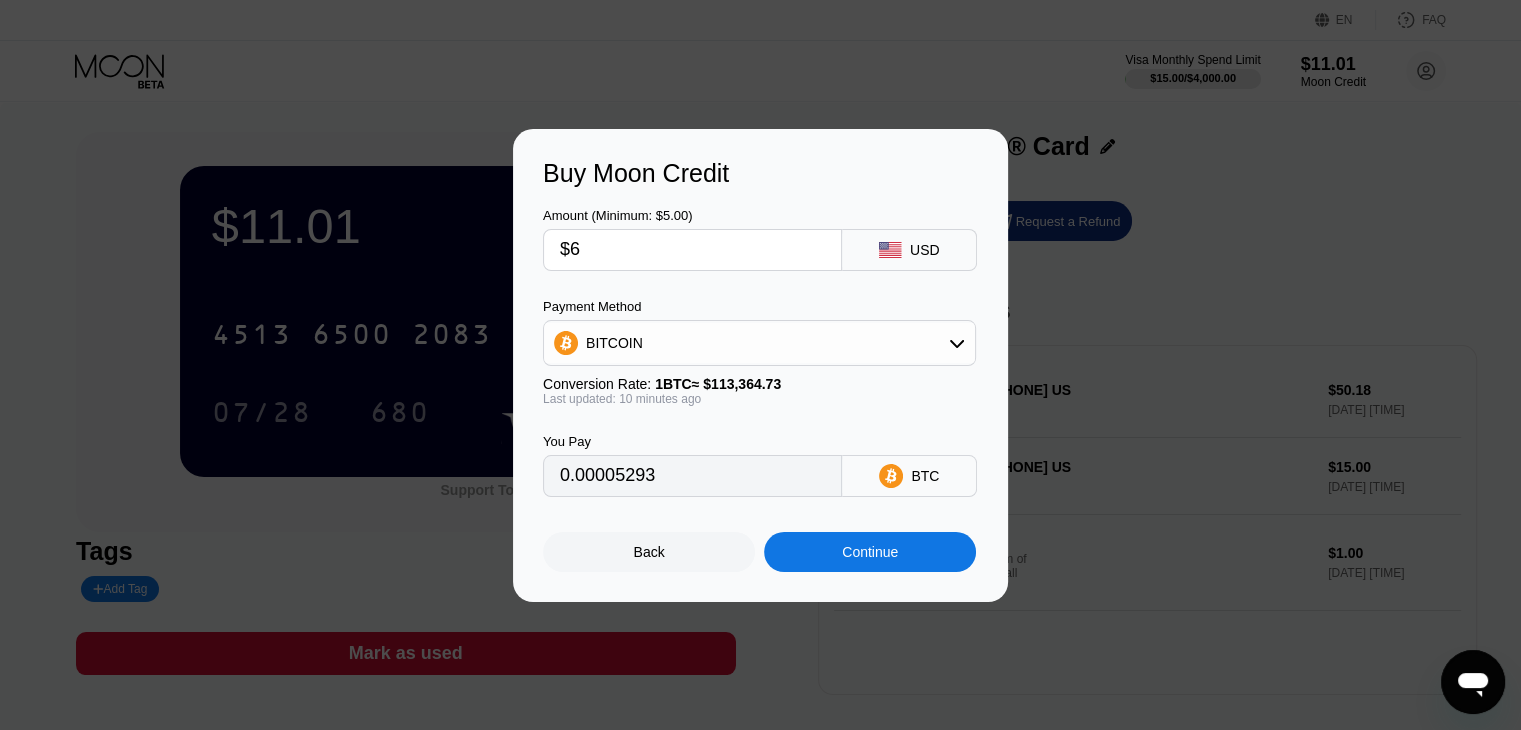 type on "0.00005293" 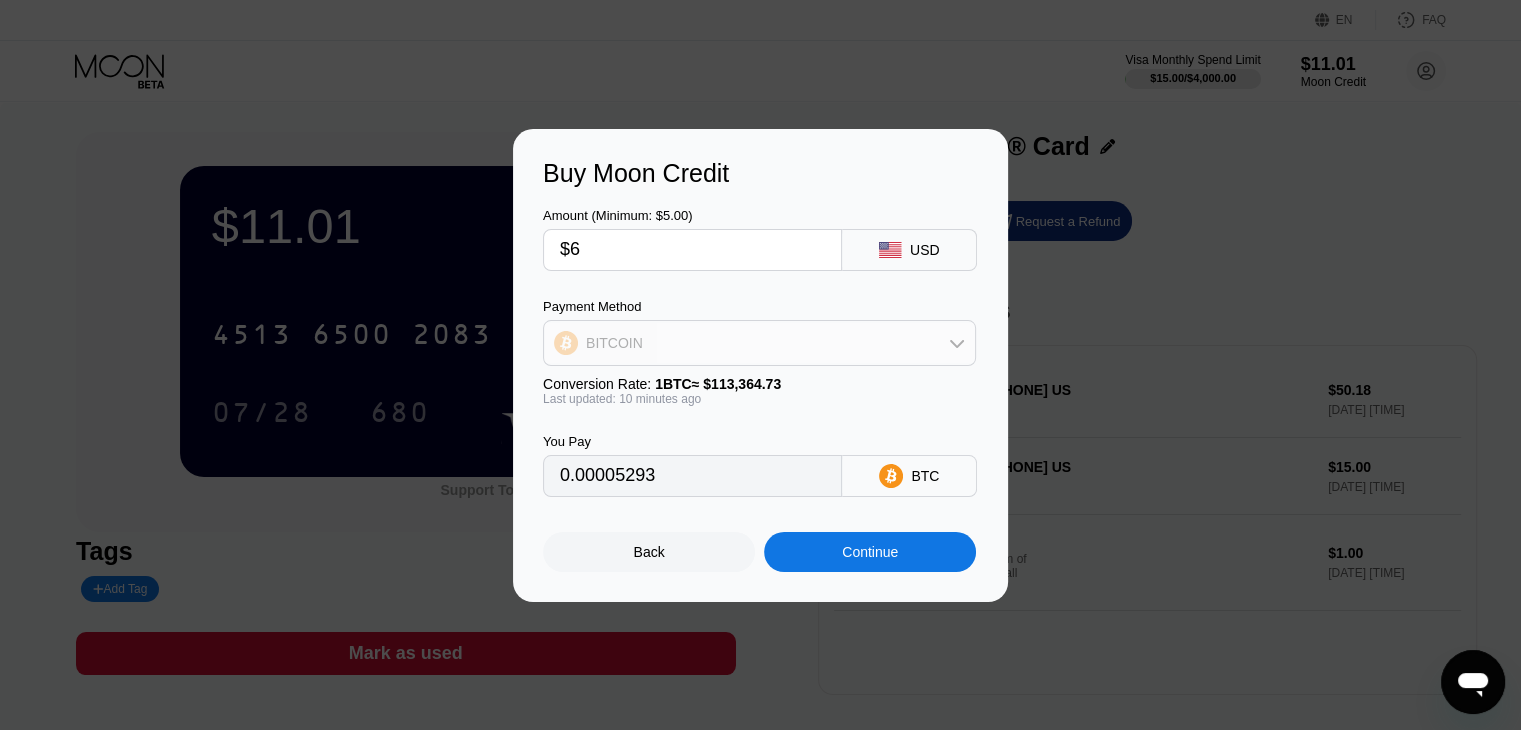 click on "BITCOIN" at bounding box center [759, 343] 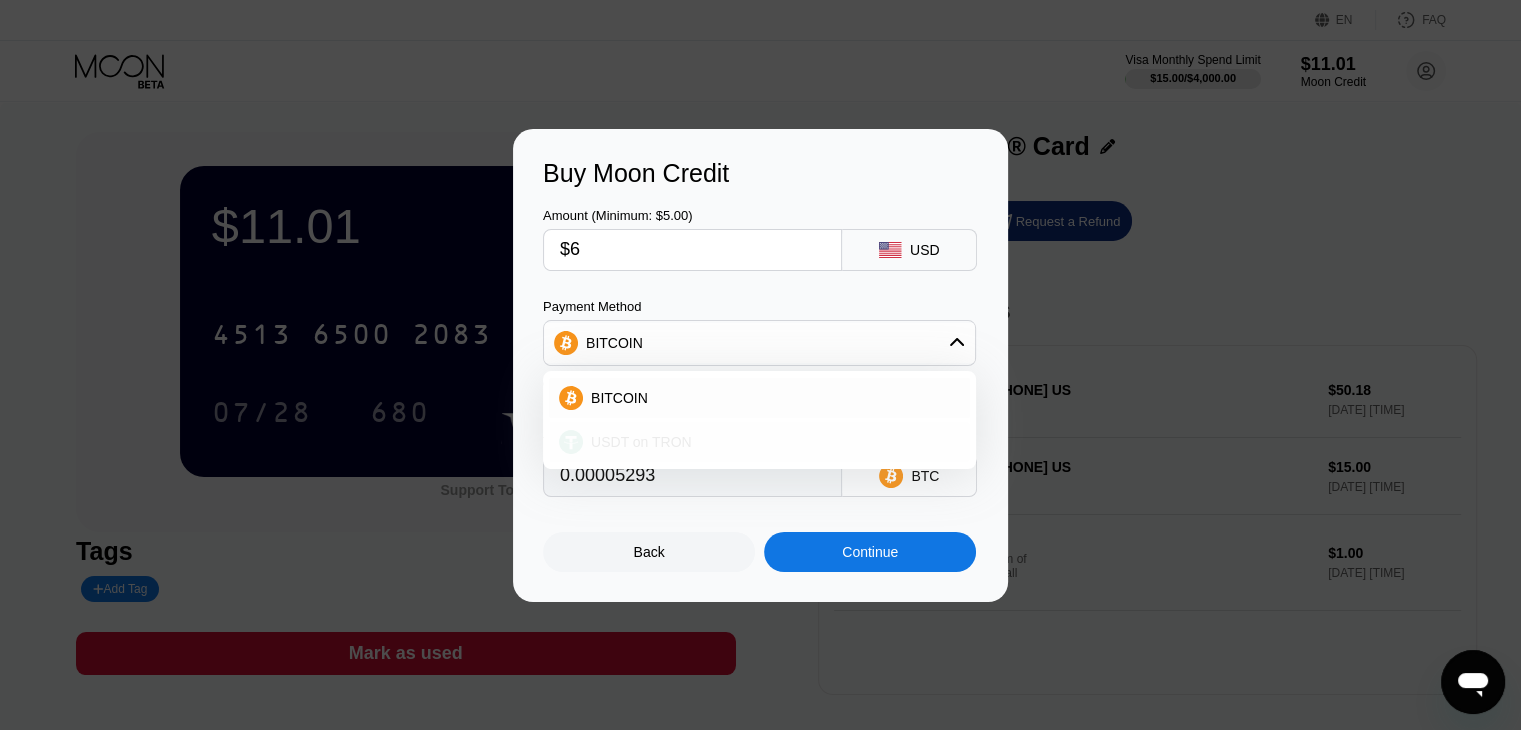 click on "USDT on TRON" at bounding box center [771, 442] 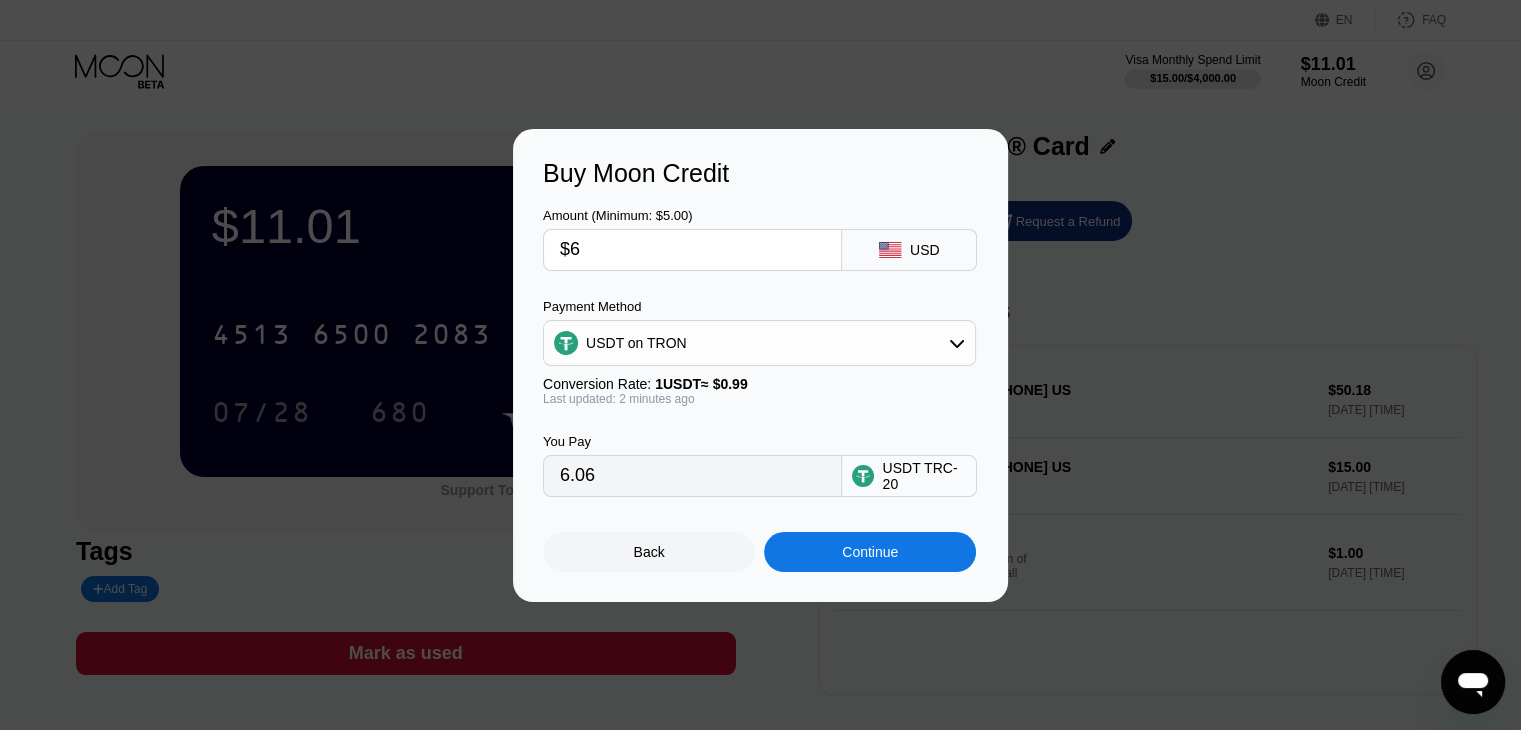 click on "Continue" at bounding box center [870, 552] 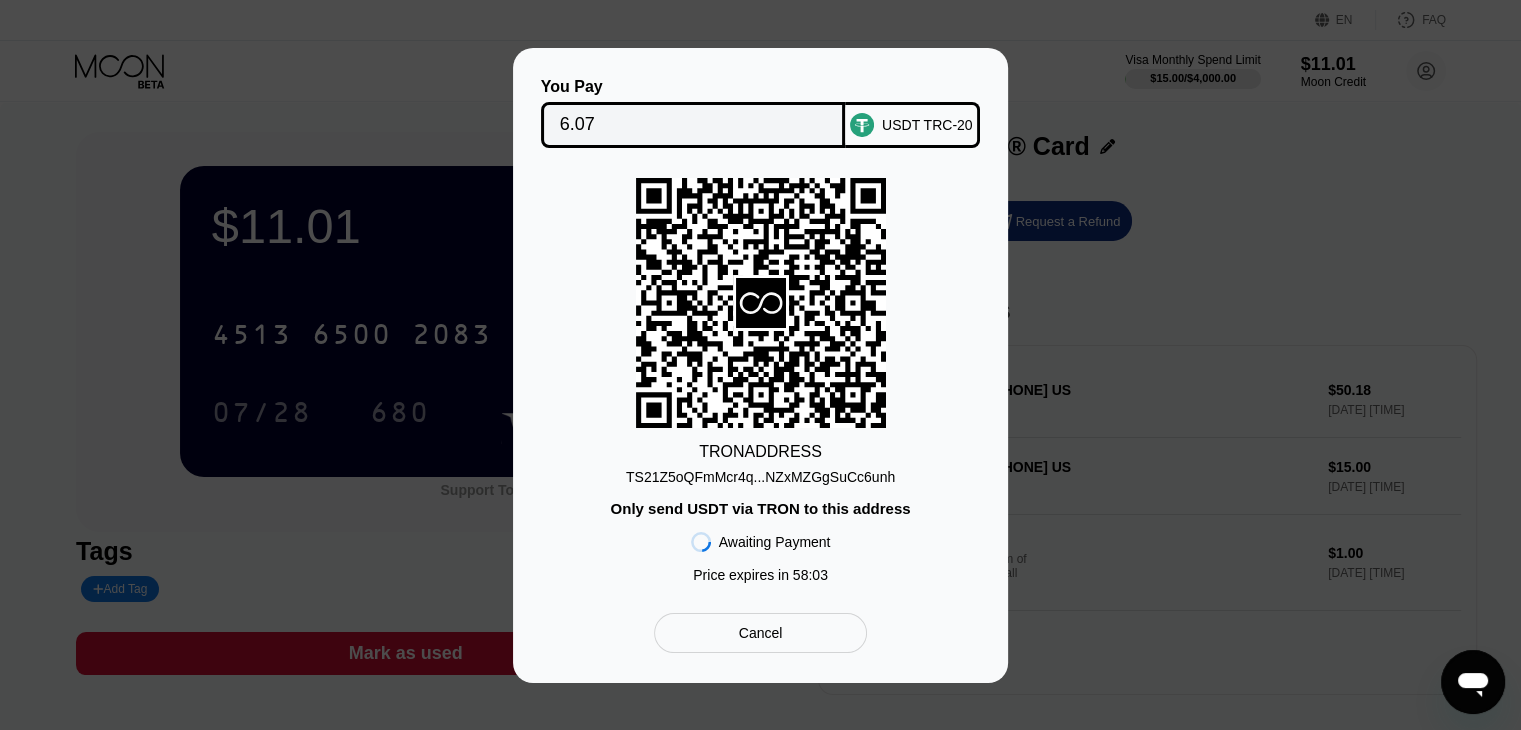 click on "TS21Z5oQFmMcr4q...NZxMZGgSuCc6unh" at bounding box center [760, 477] 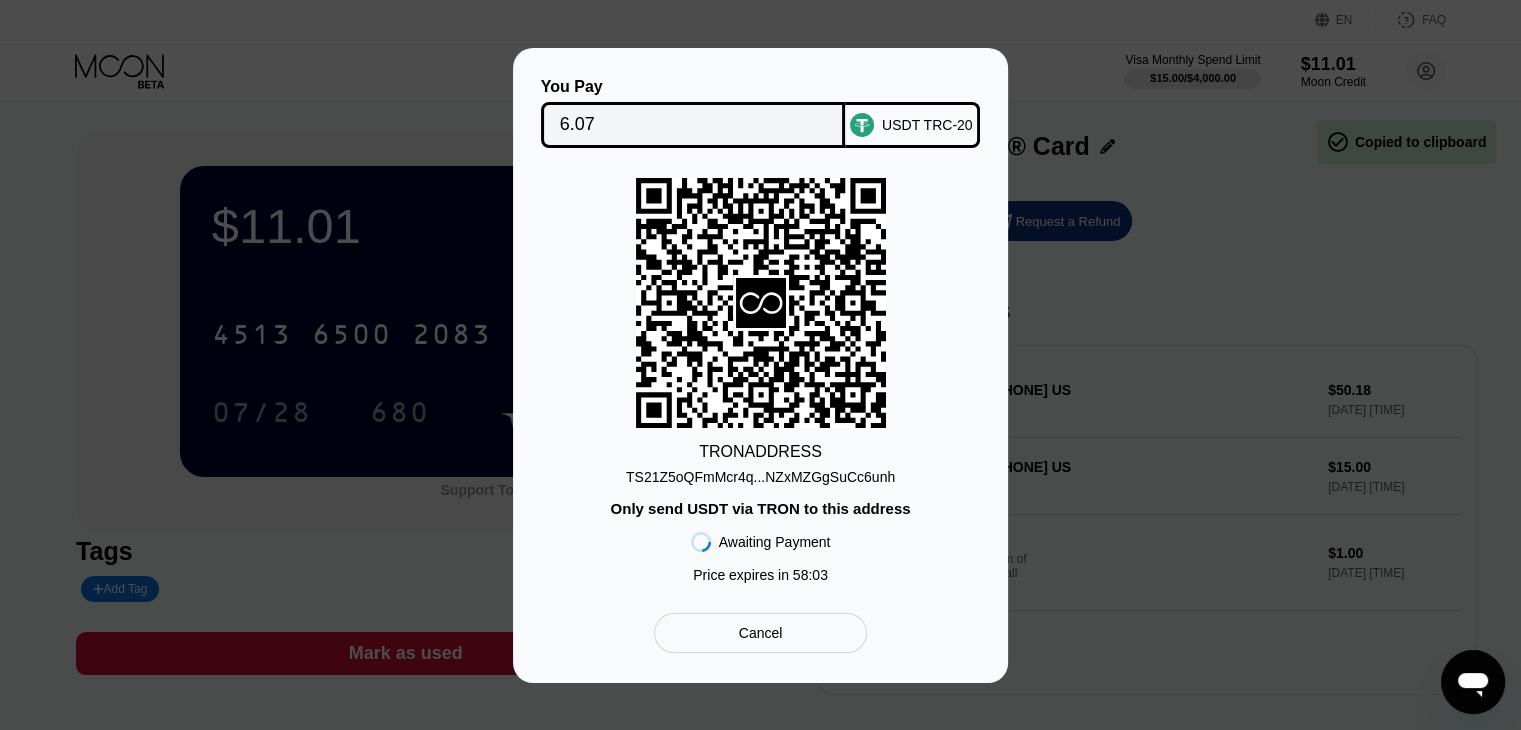 click on "TS21Z5oQFmMcr4q...NZxMZGgSuCc6unh" at bounding box center (760, 477) 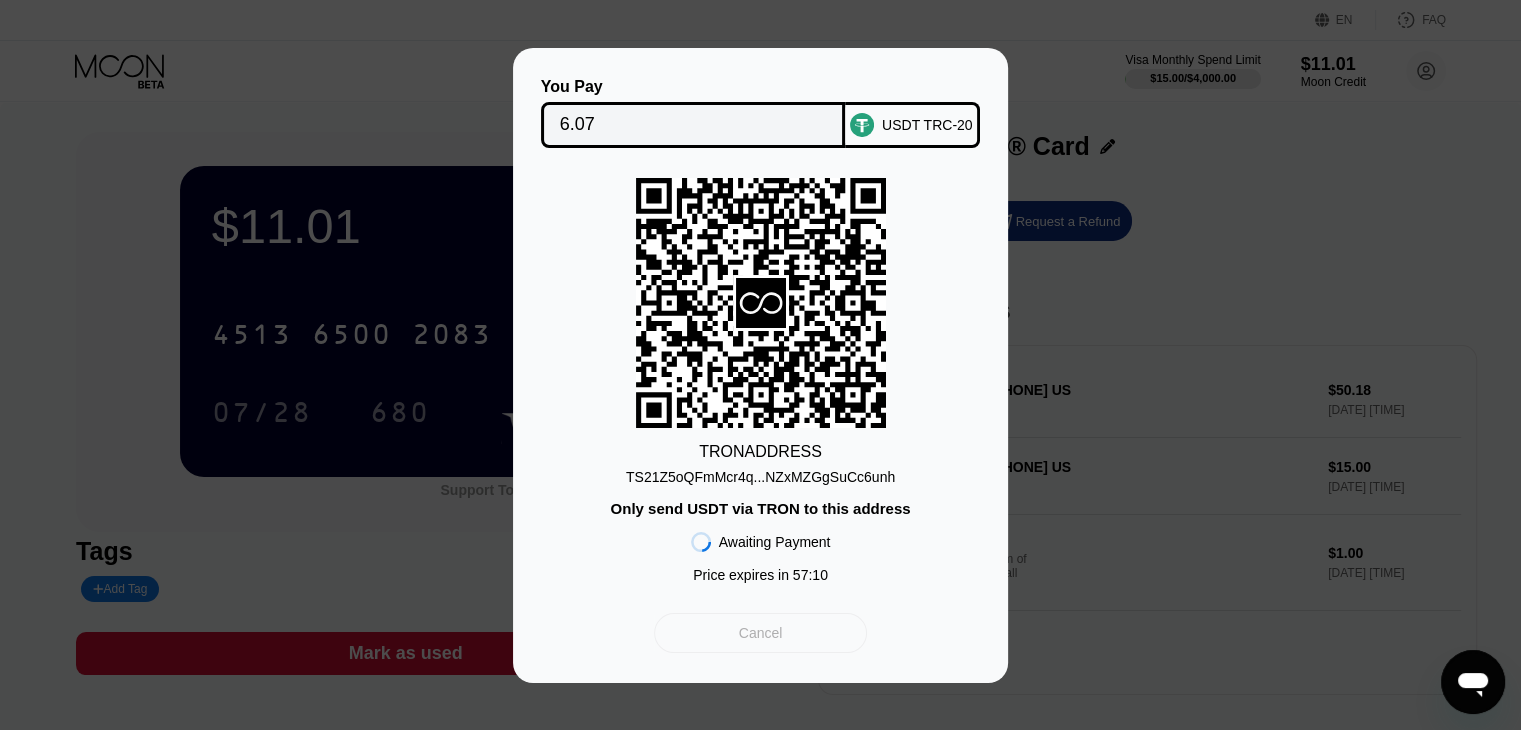 click on "Cancel" at bounding box center (760, 633) 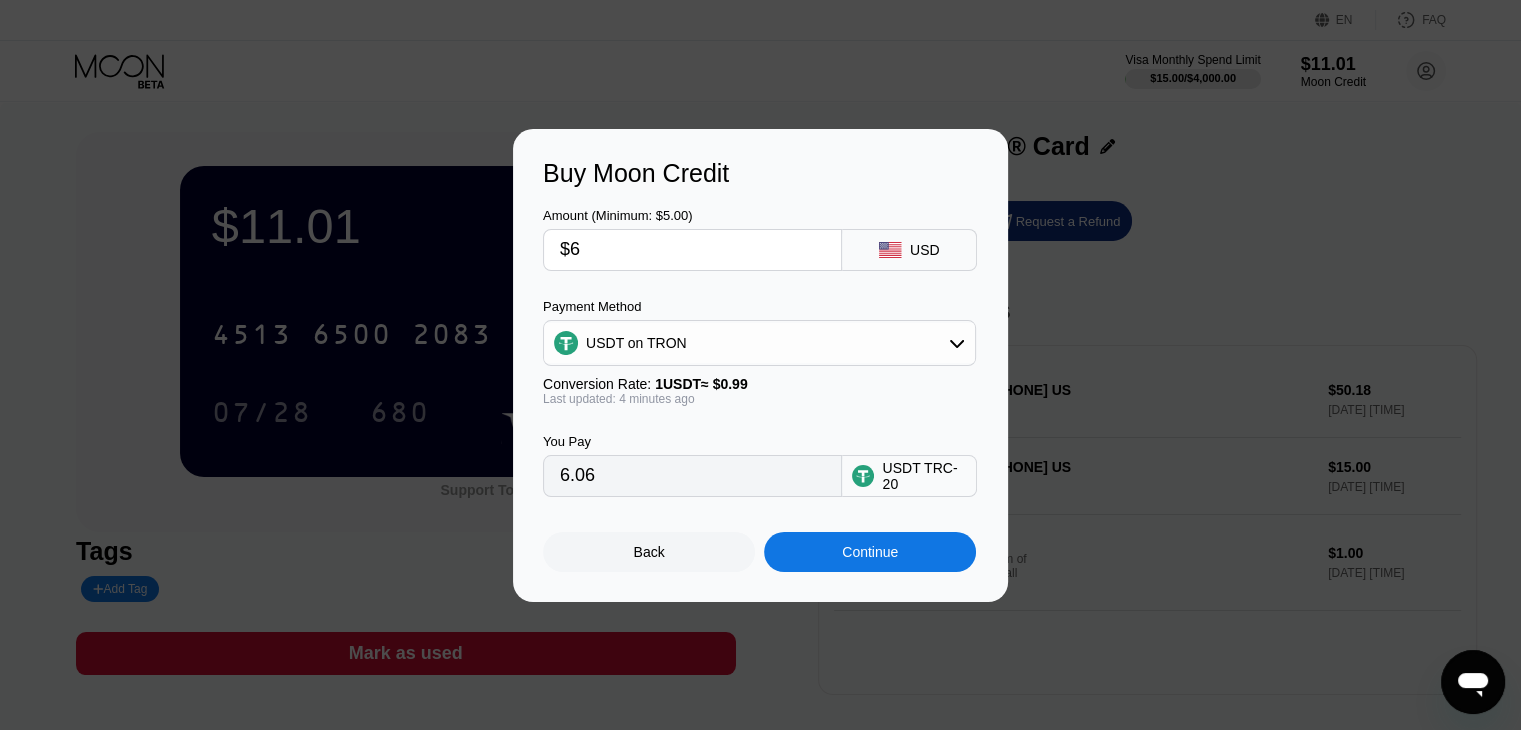 click on "USDT on TRON" at bounding box center [759, 343] 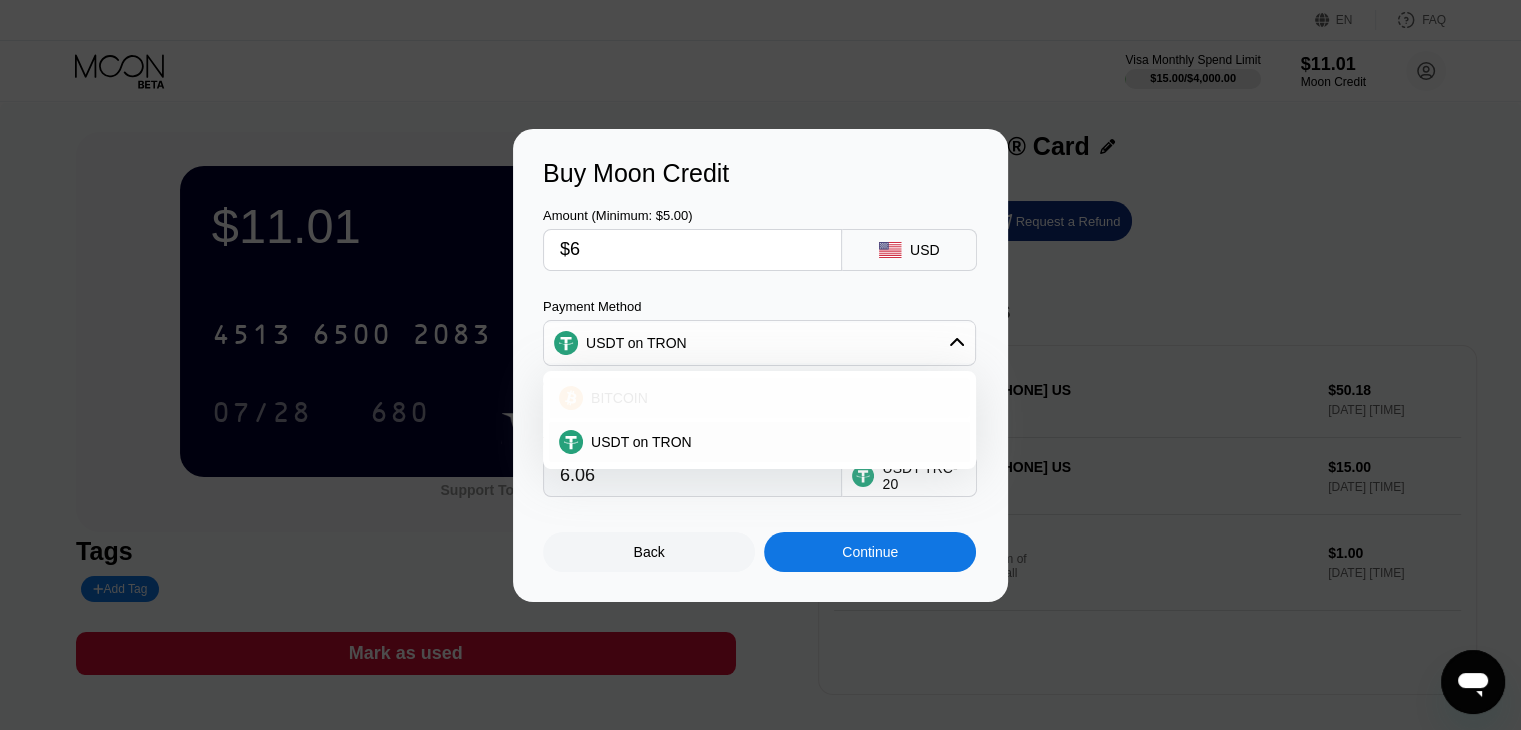 click on "BITCOIN" at bounding box center (771, 398) 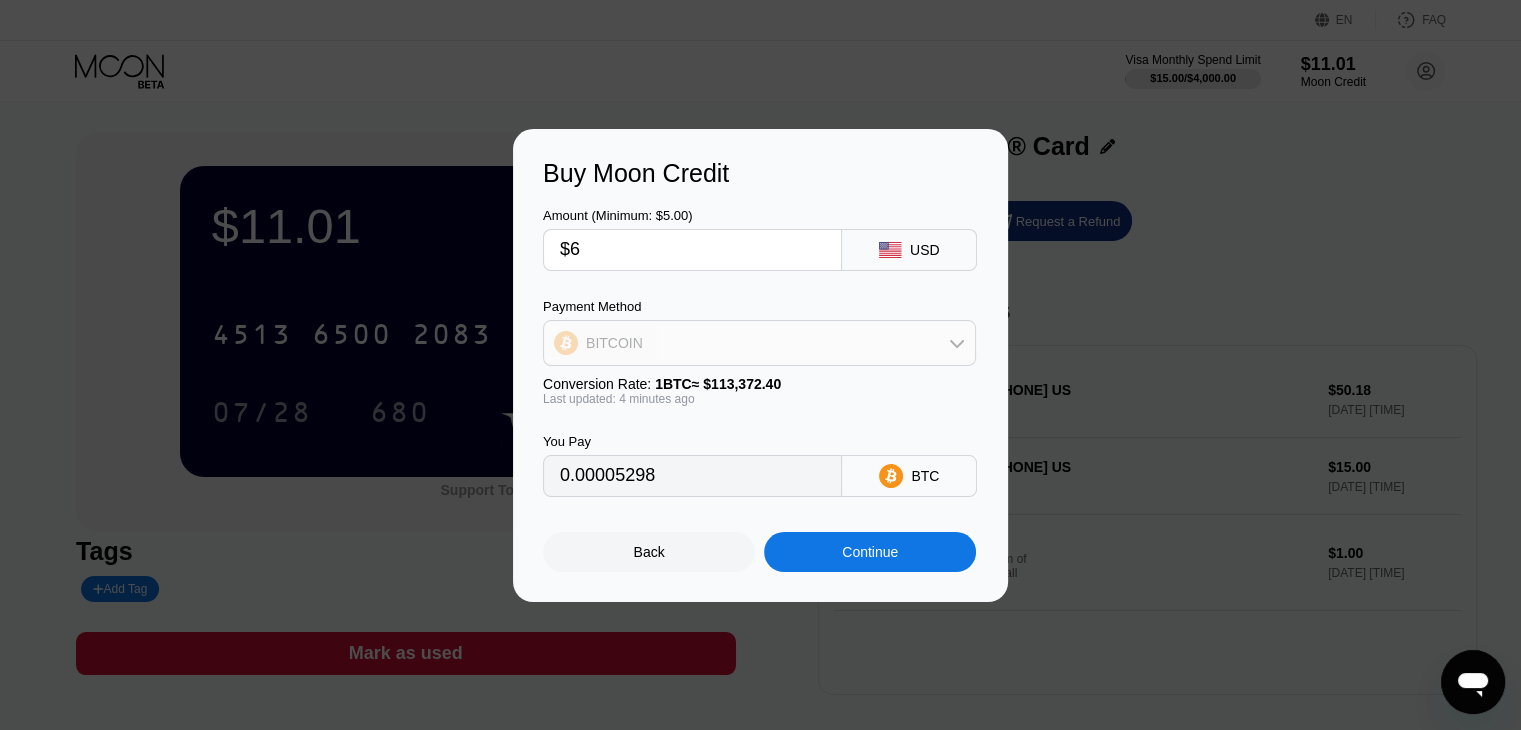 click on "BITCOIN" at bounding box center [759, 343] 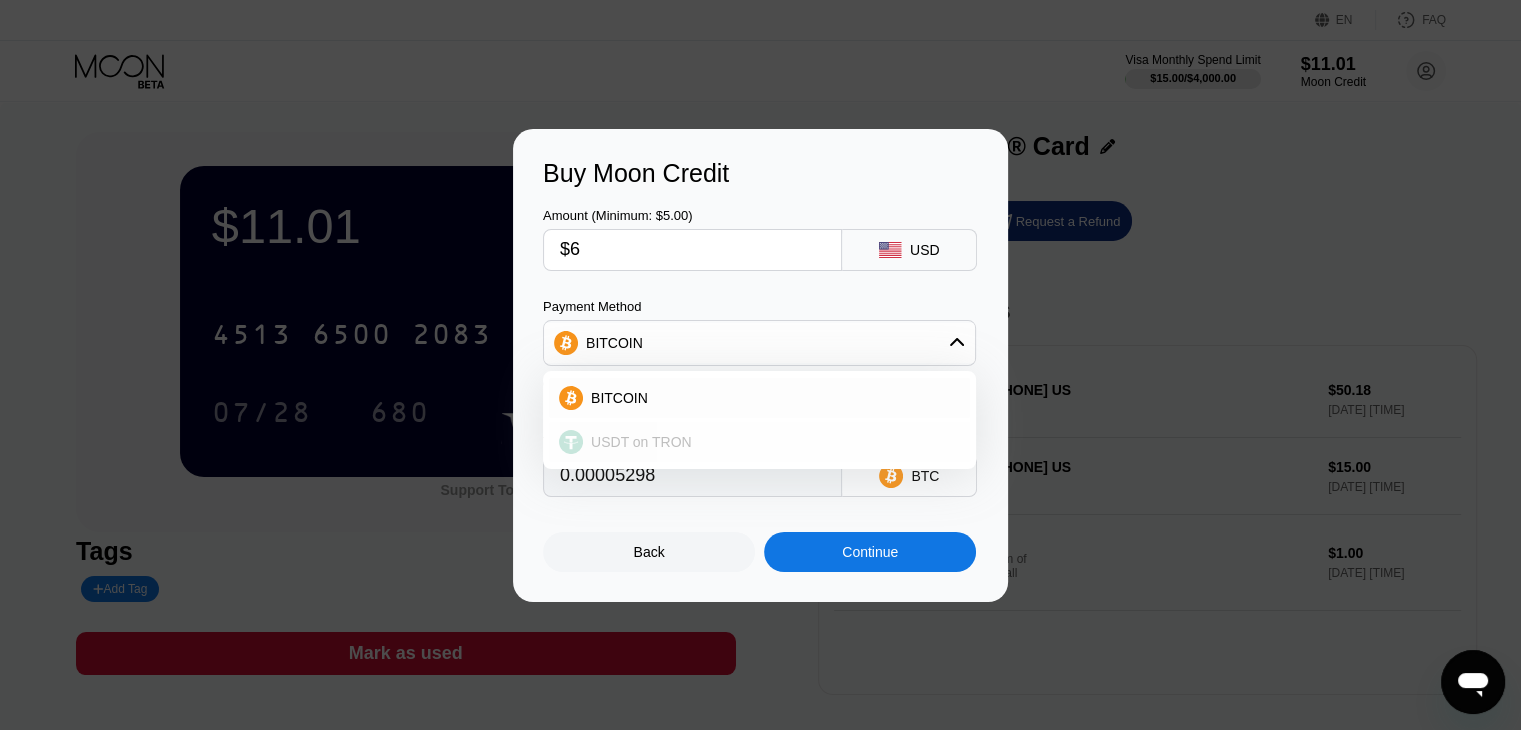 click on "USDT on TRON" at bounding box center [771, 442] 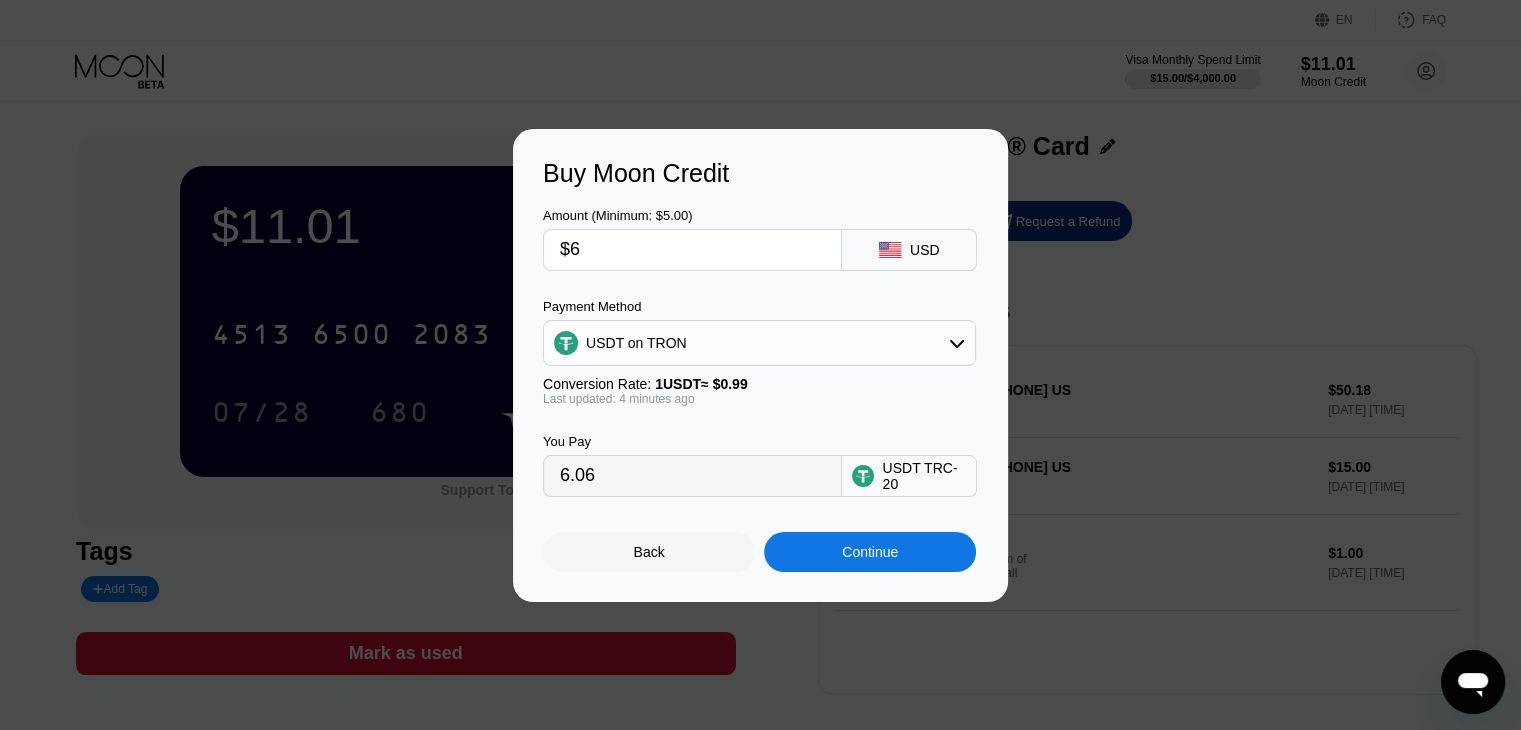 click on "6.06" at bounding box center [692, 476] 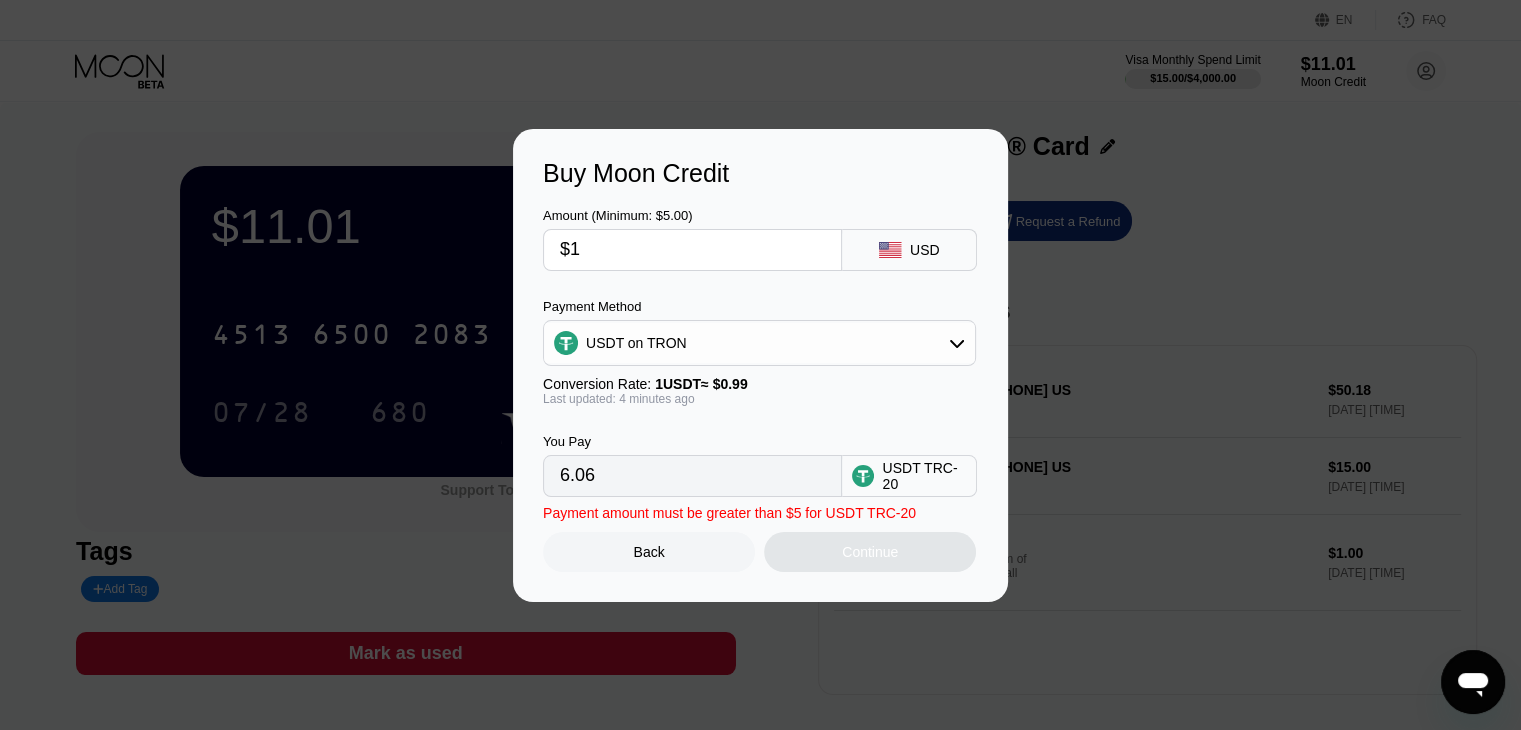type on "1.01" 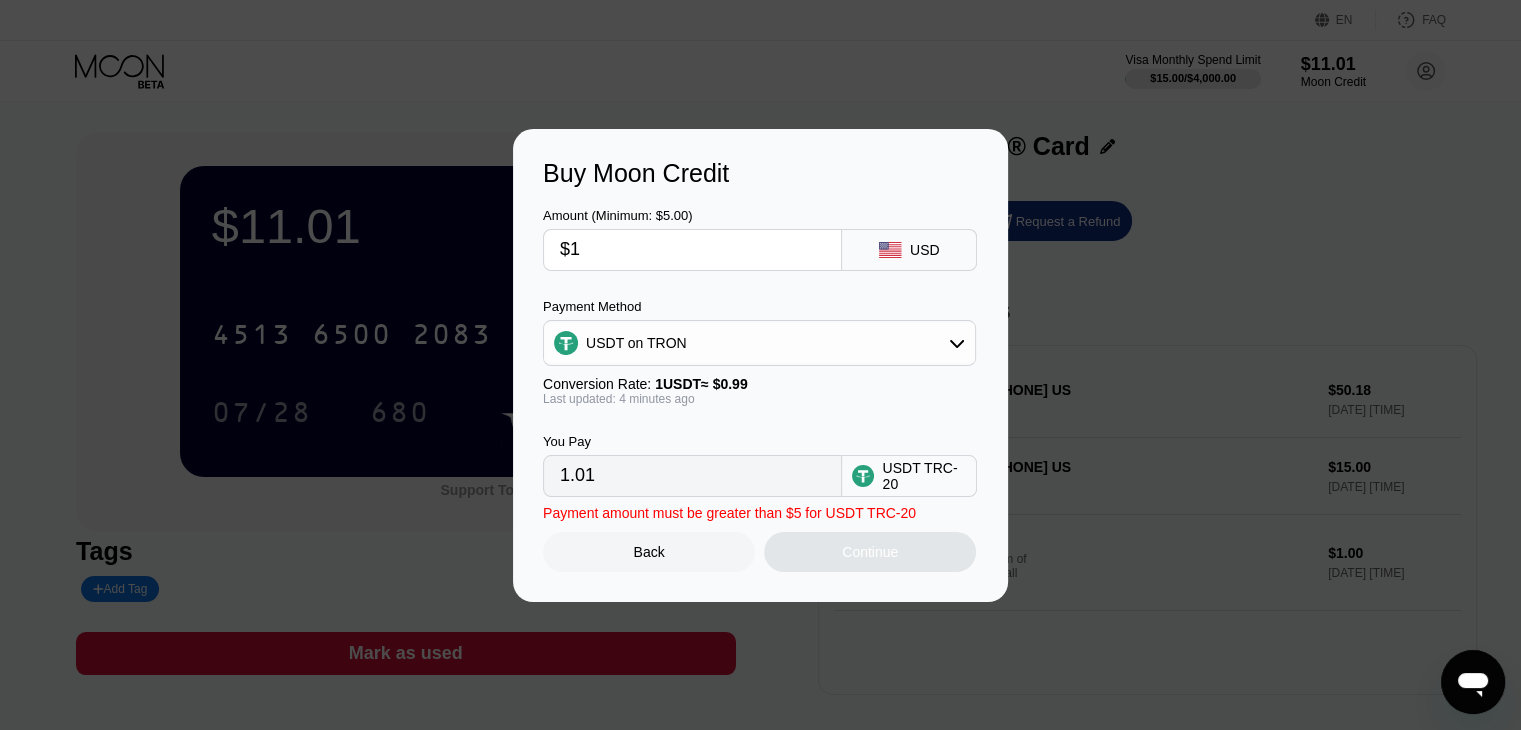 type on "$10" 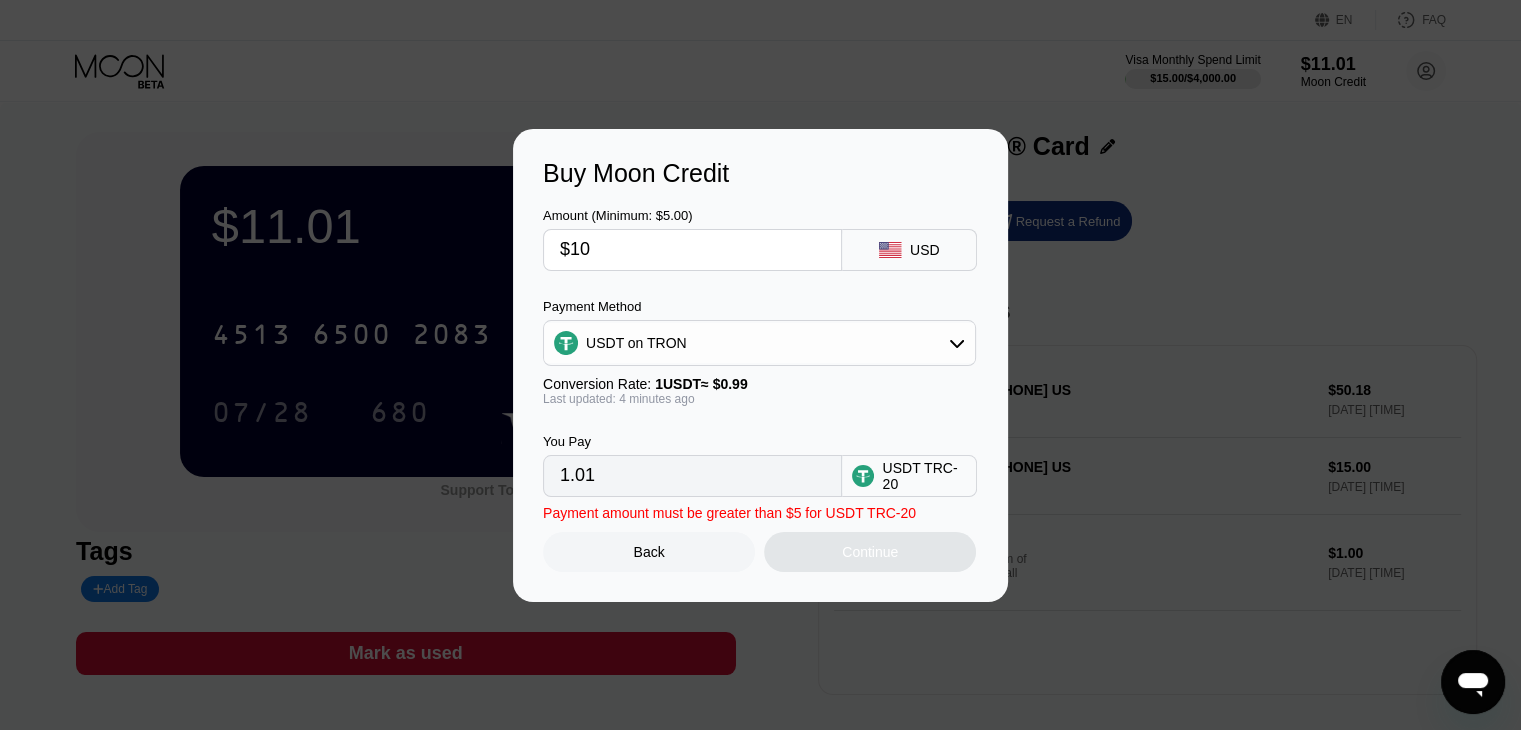type on "10.10" 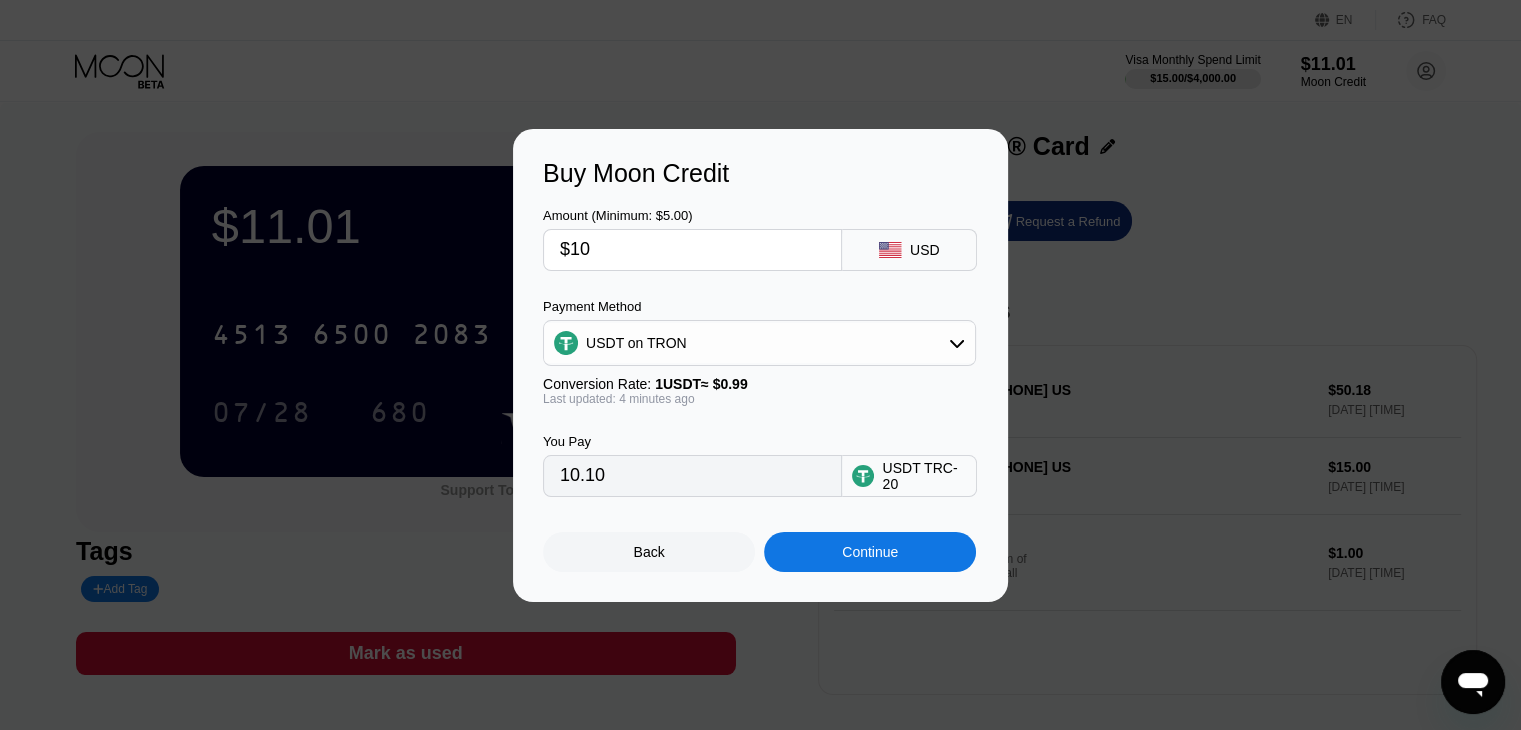 type on "$10" 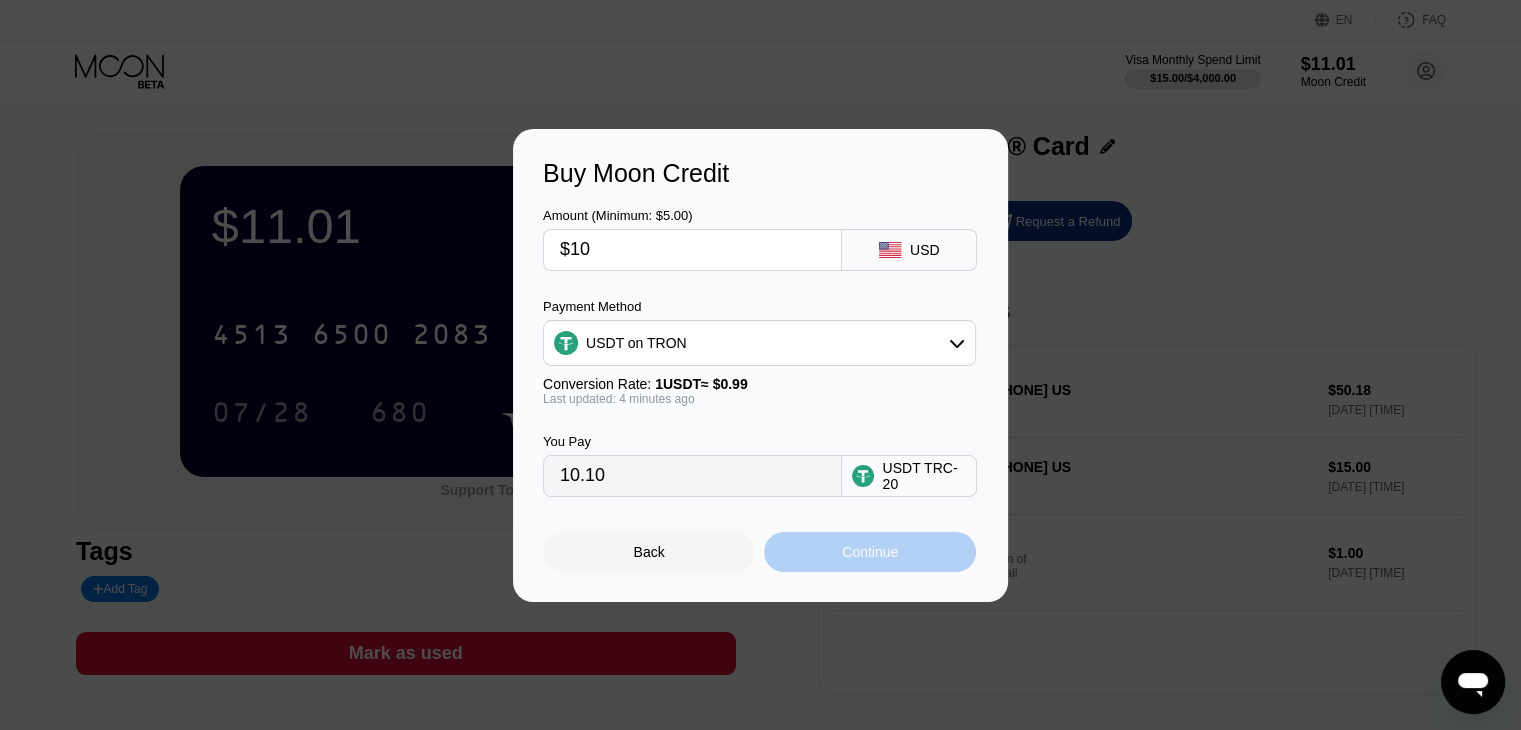 click on "Continue" at bounding box center [870, 552] 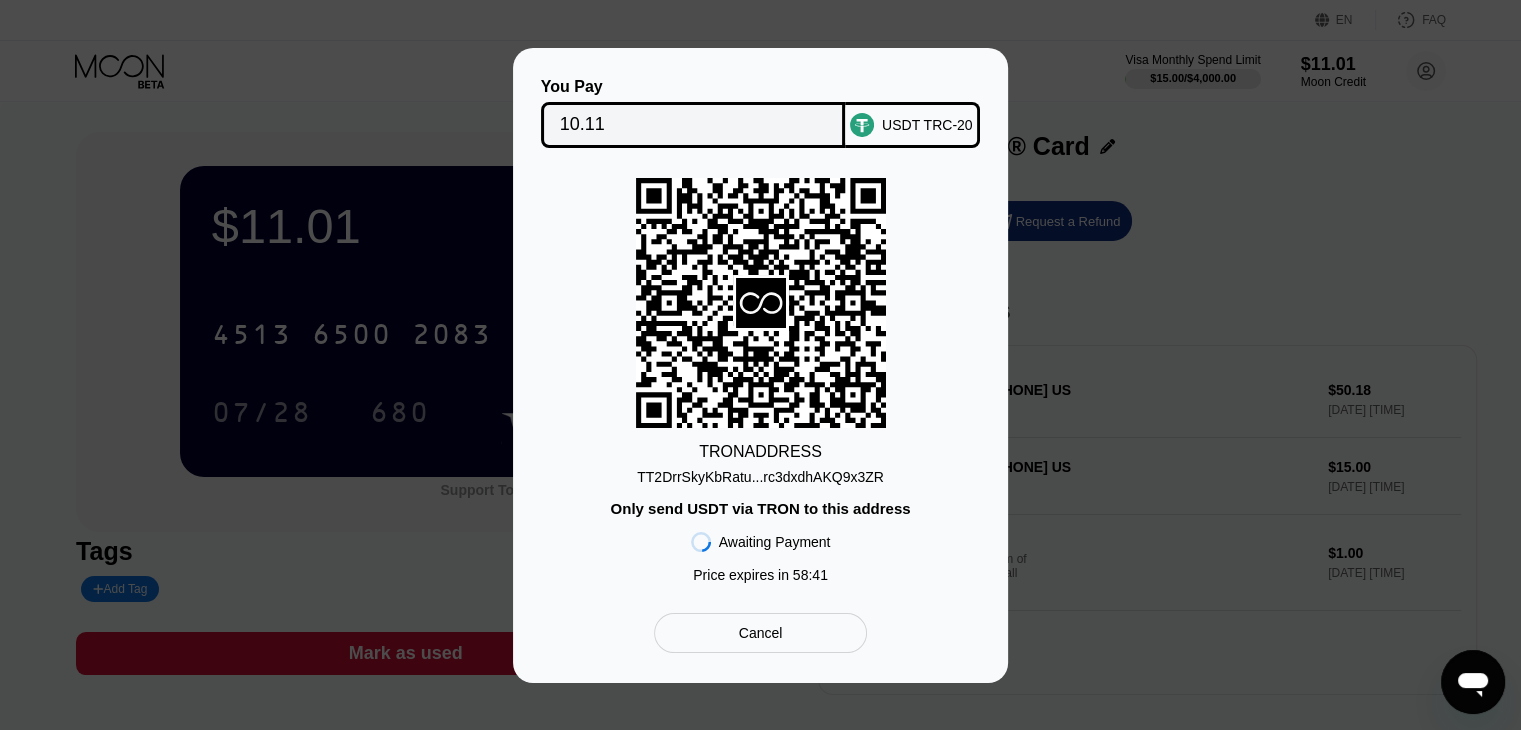 click on "TT2DrrSkyKbRatu...rc3dxdhAKQ9x3ZR" at bounding box center (760, 477) 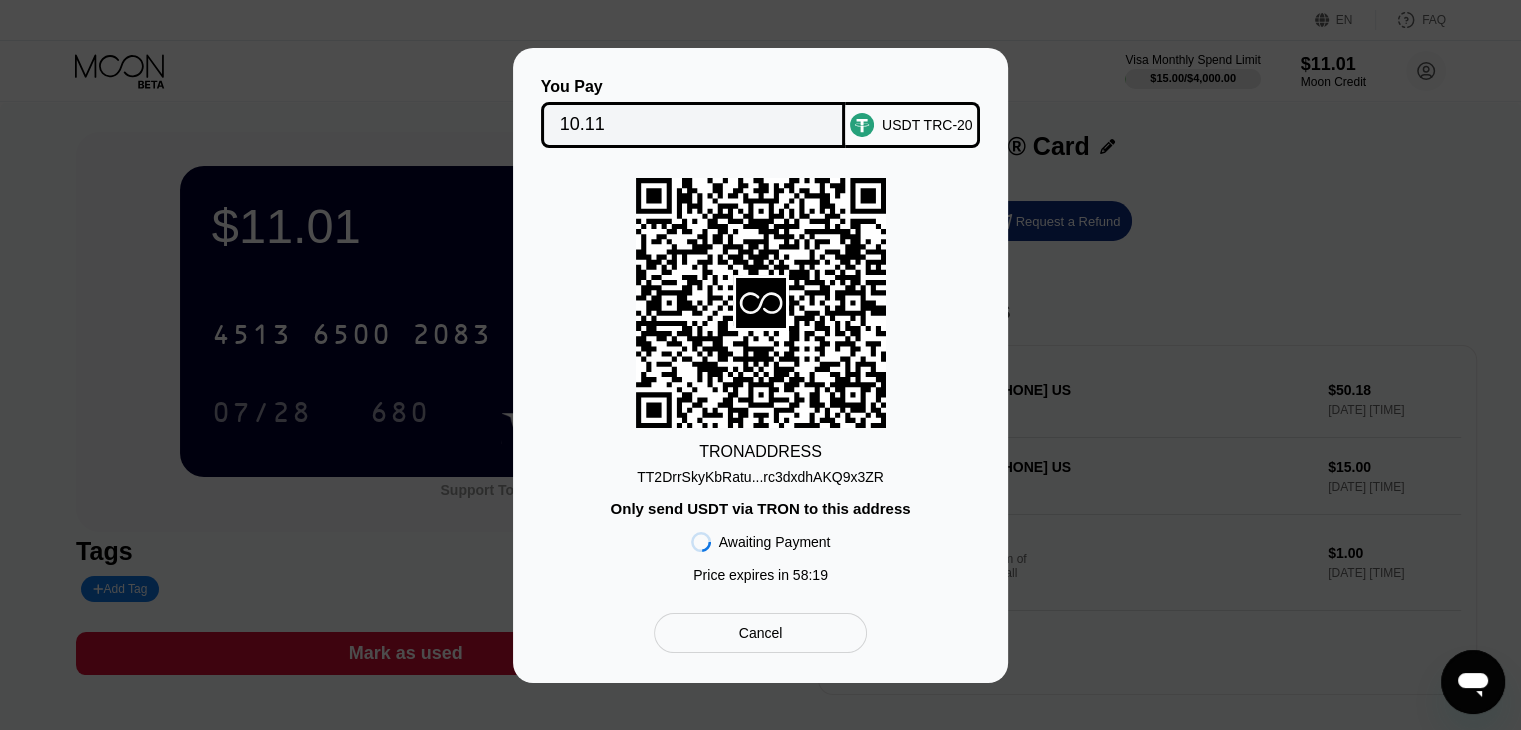 click on "Cancel" at bounding box center [760, 633] 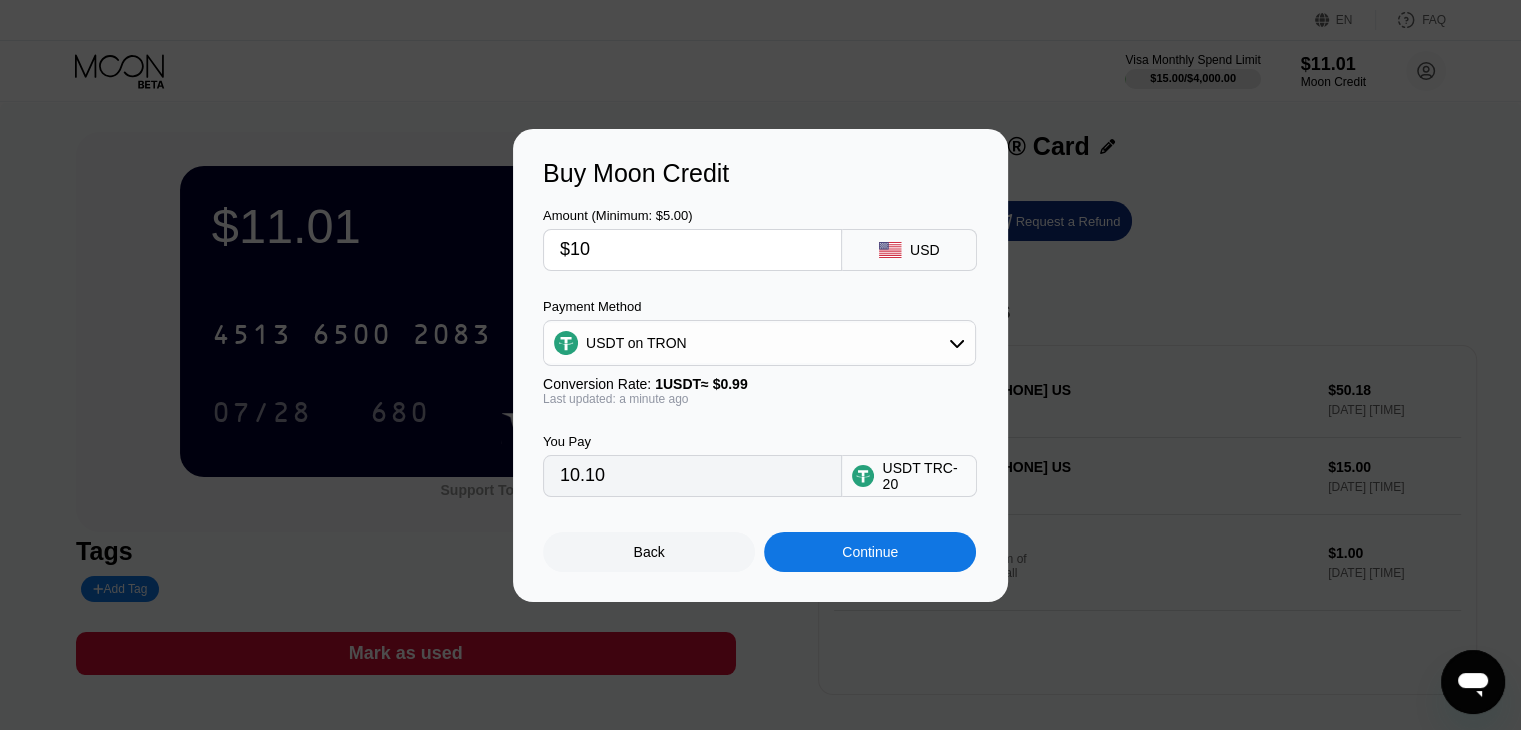 click on "10.10" at bounding box center (692, 476) 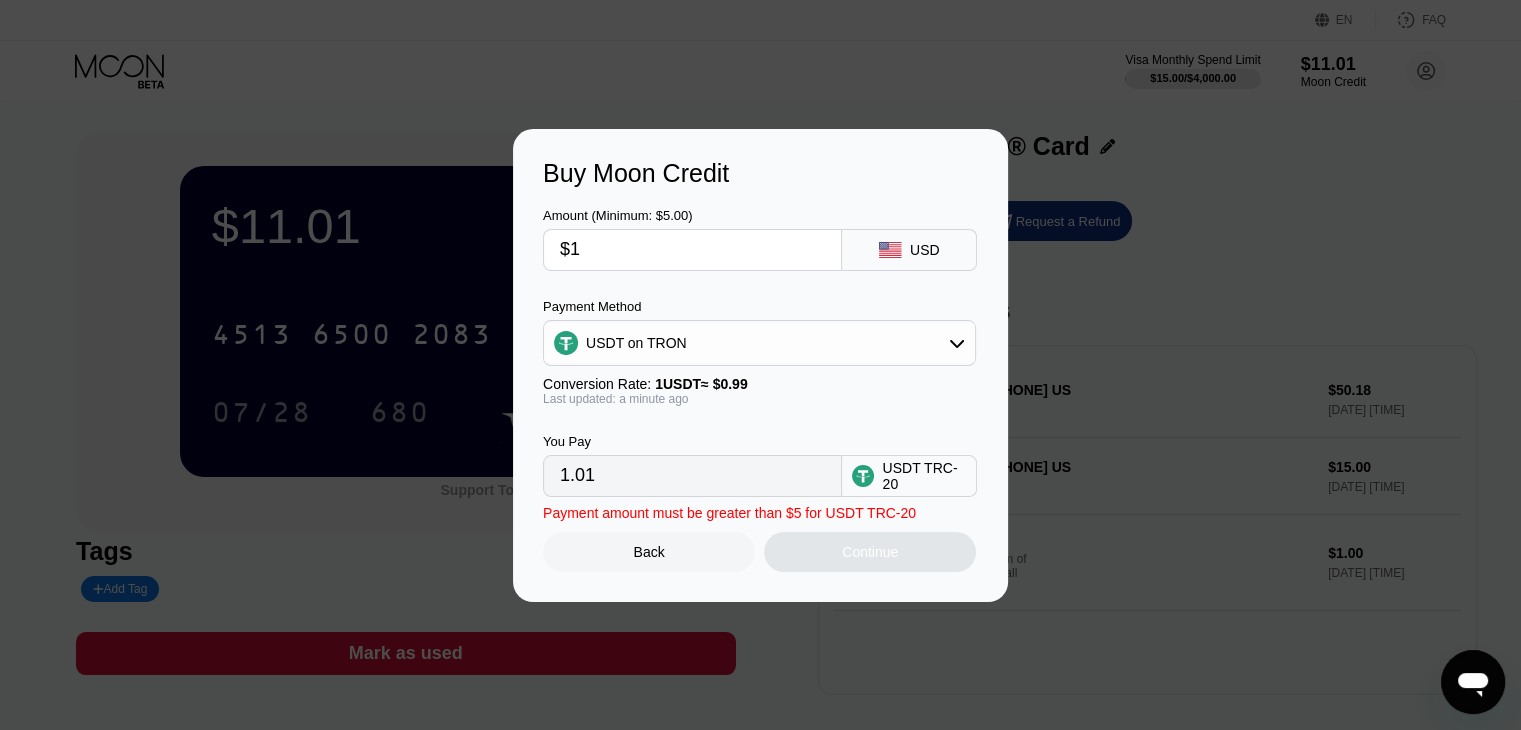 type on "1.01" 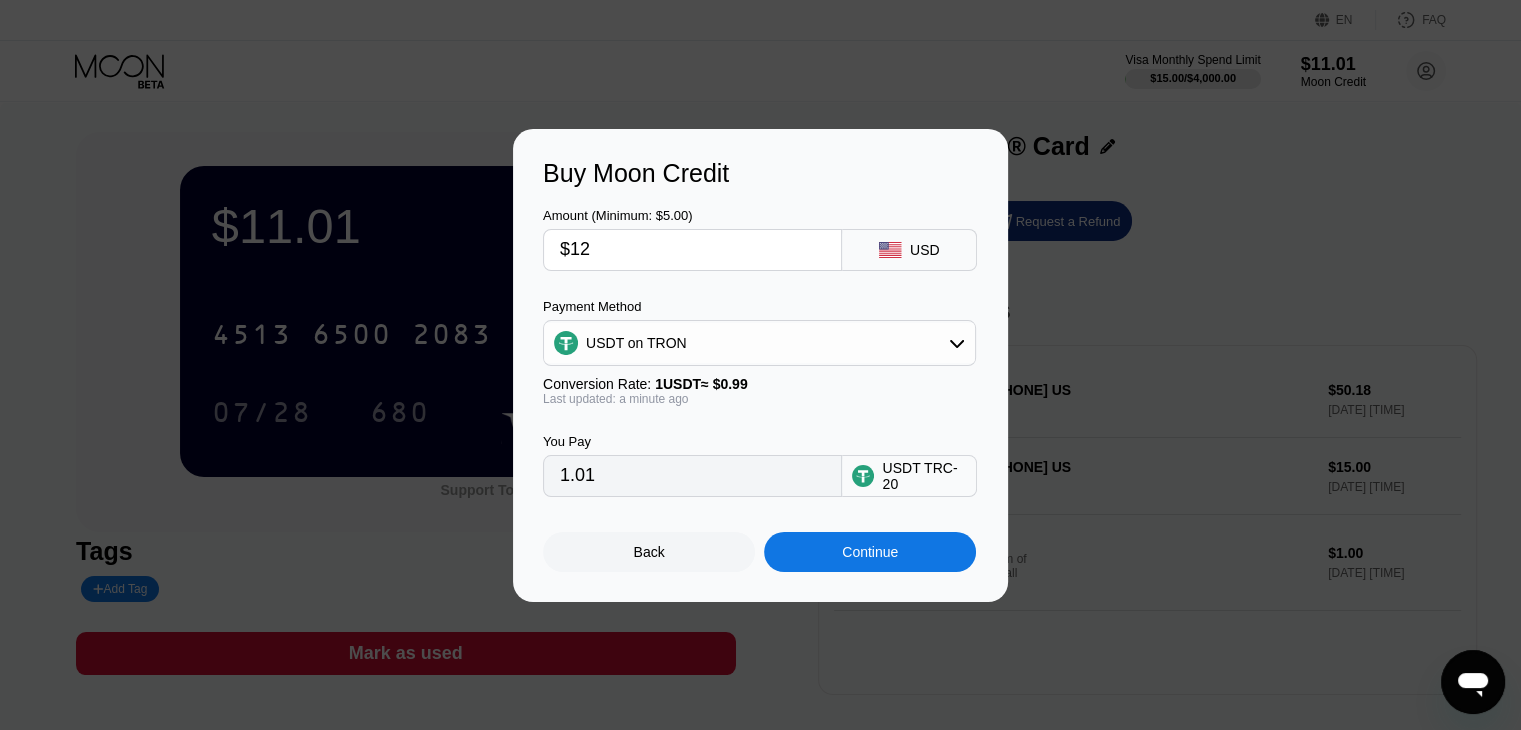 type on "12.12" 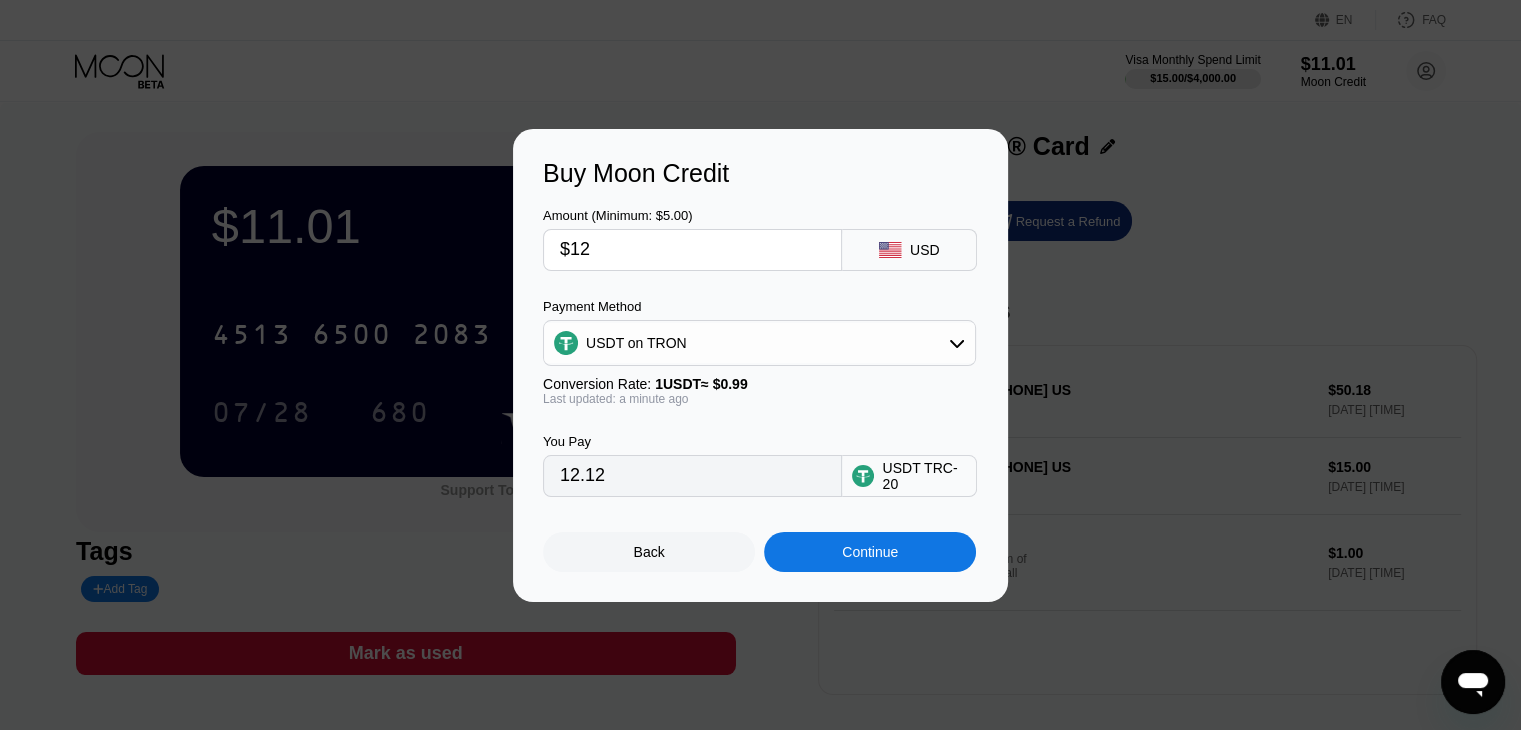 type on "$12" 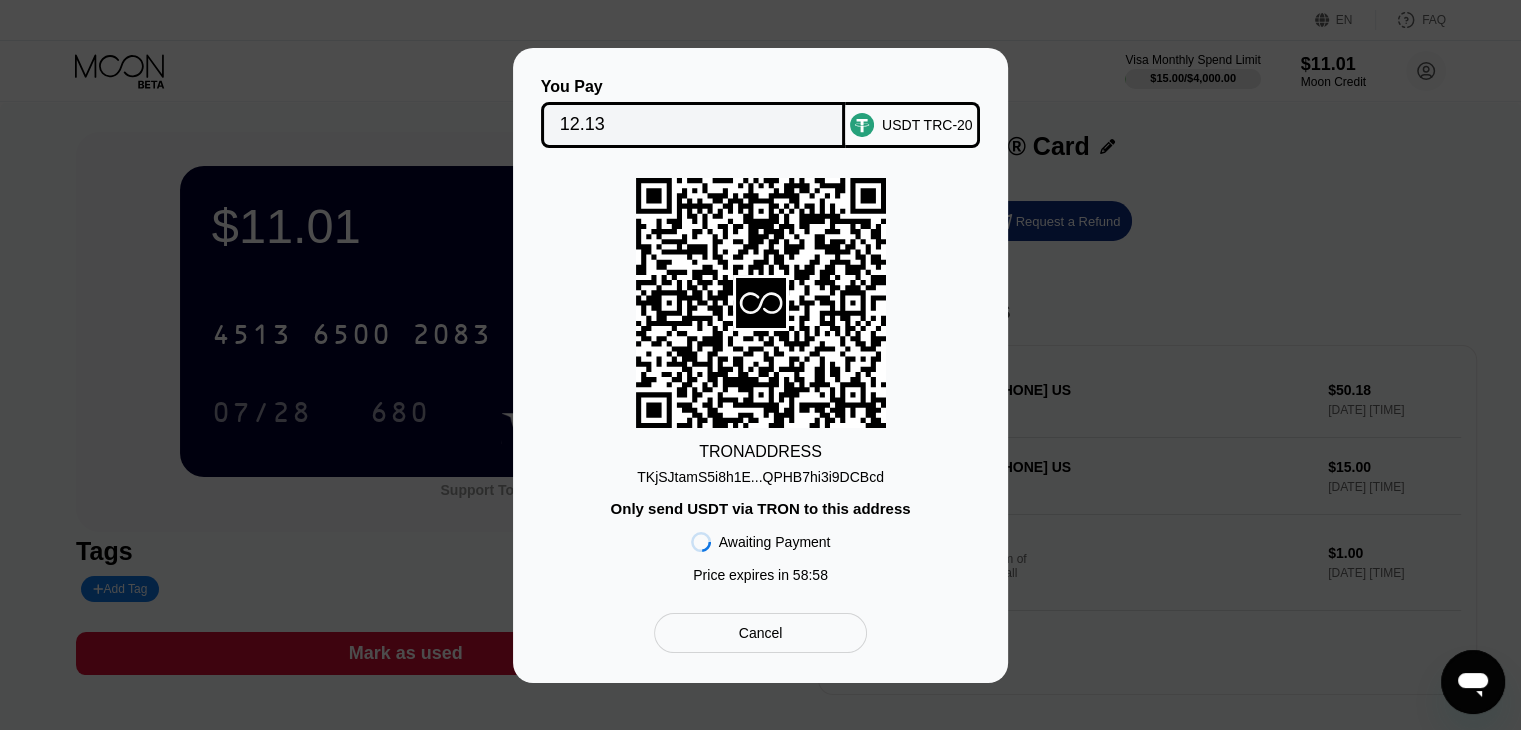 click on "TKjSJtamS5i8h1E...QPHB7hi3i9DCBcd" at bounding box center (760, 477) 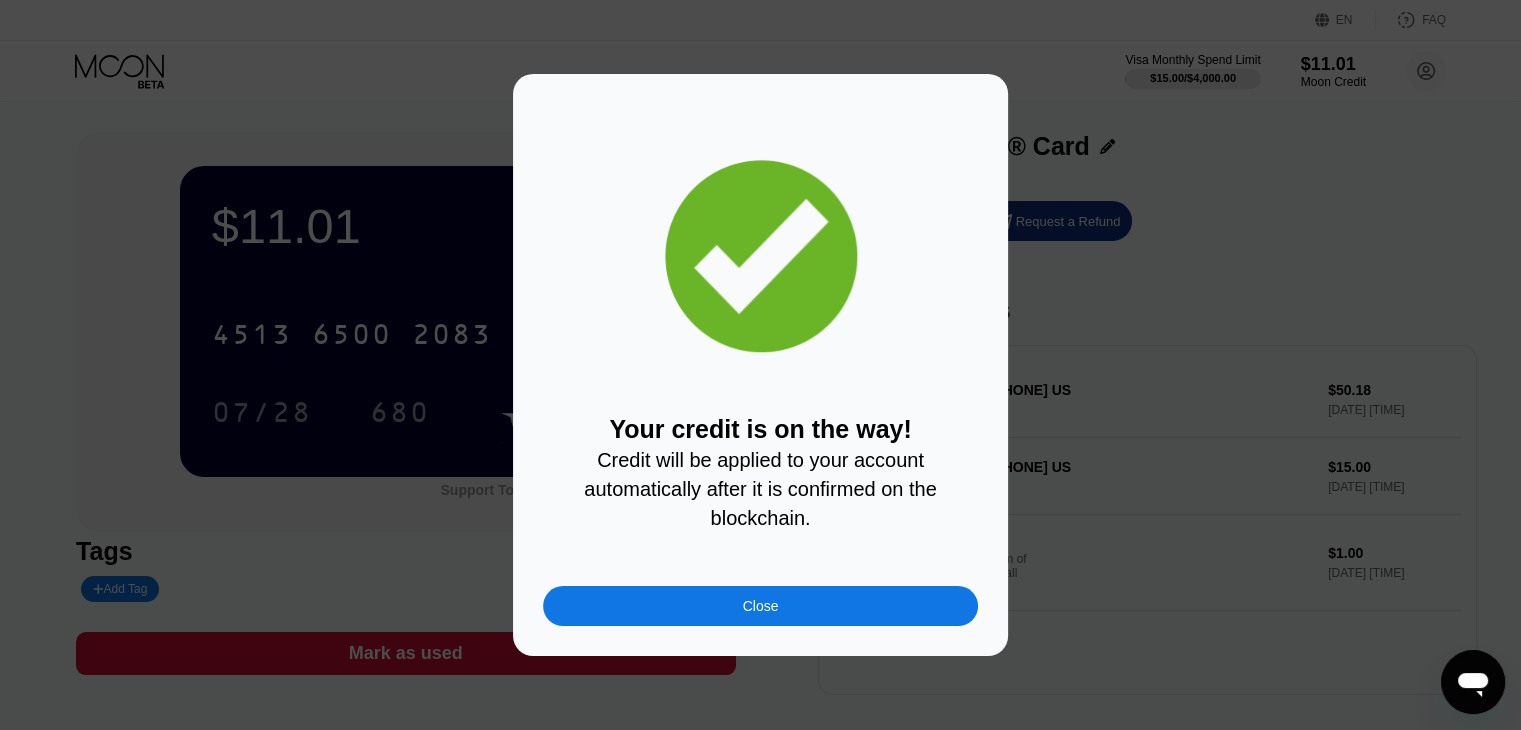 click on "Close" at bounding box center [761, 606] 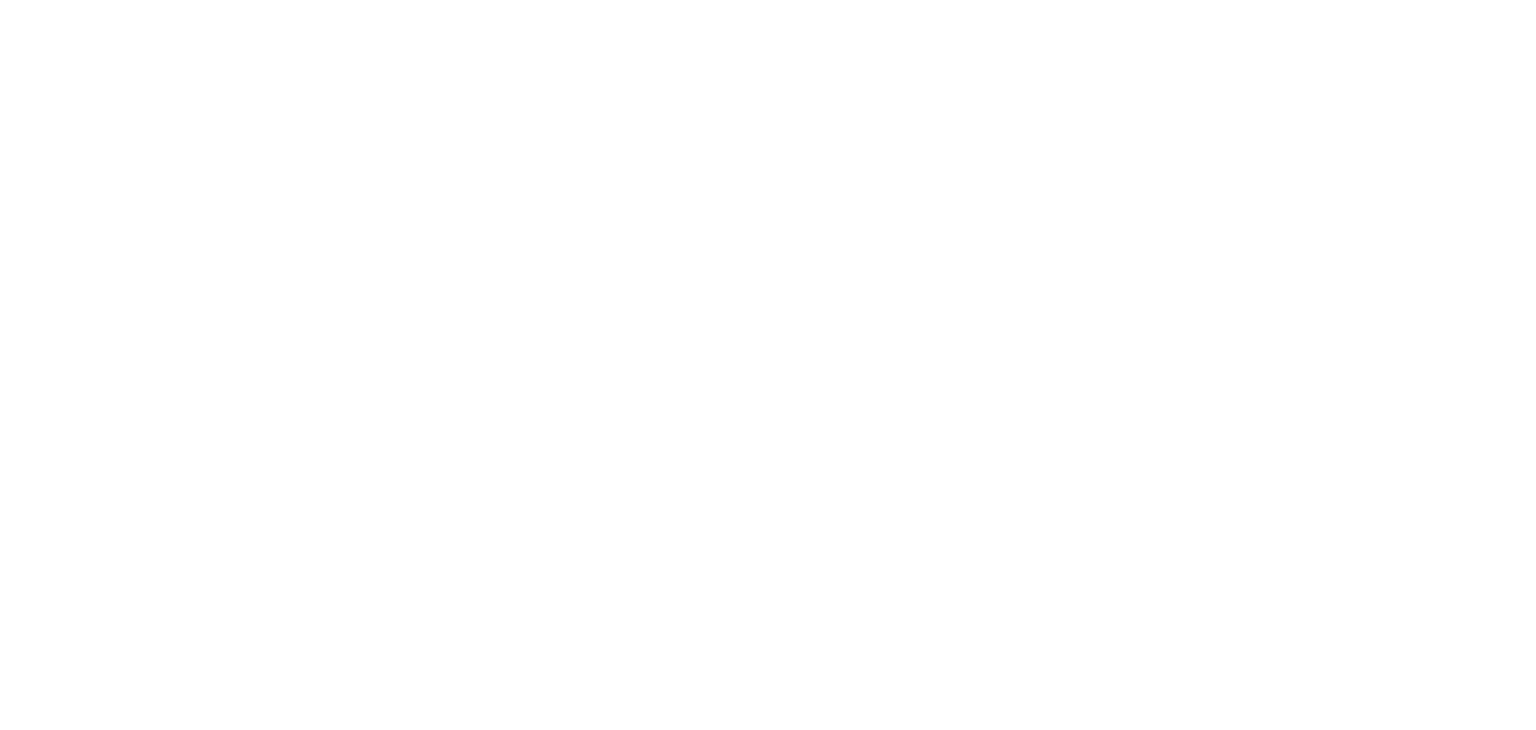 scroll, scrollTop: 0, scrollLeft: 0, axis: both 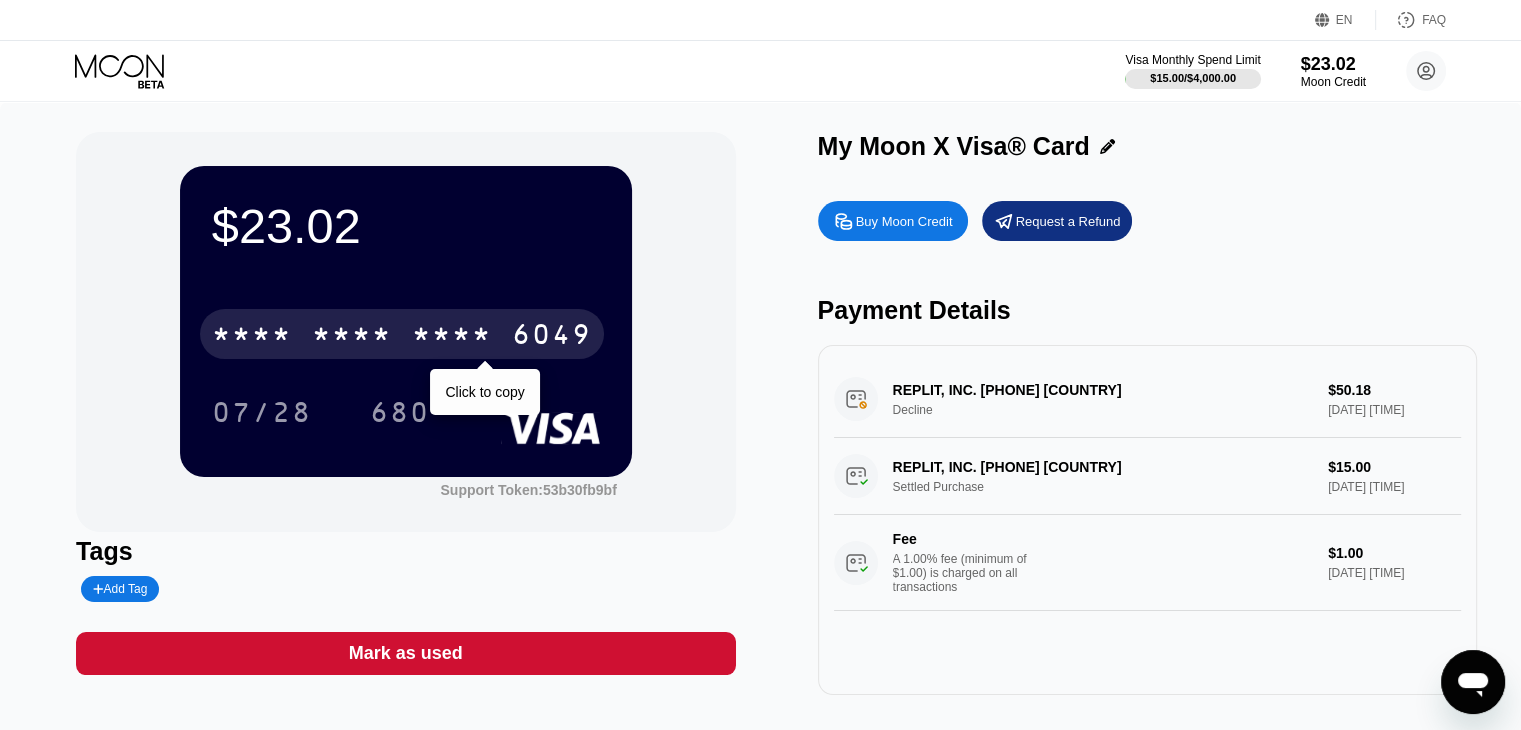 click on "* * * *" at bounding box center [352, 337] 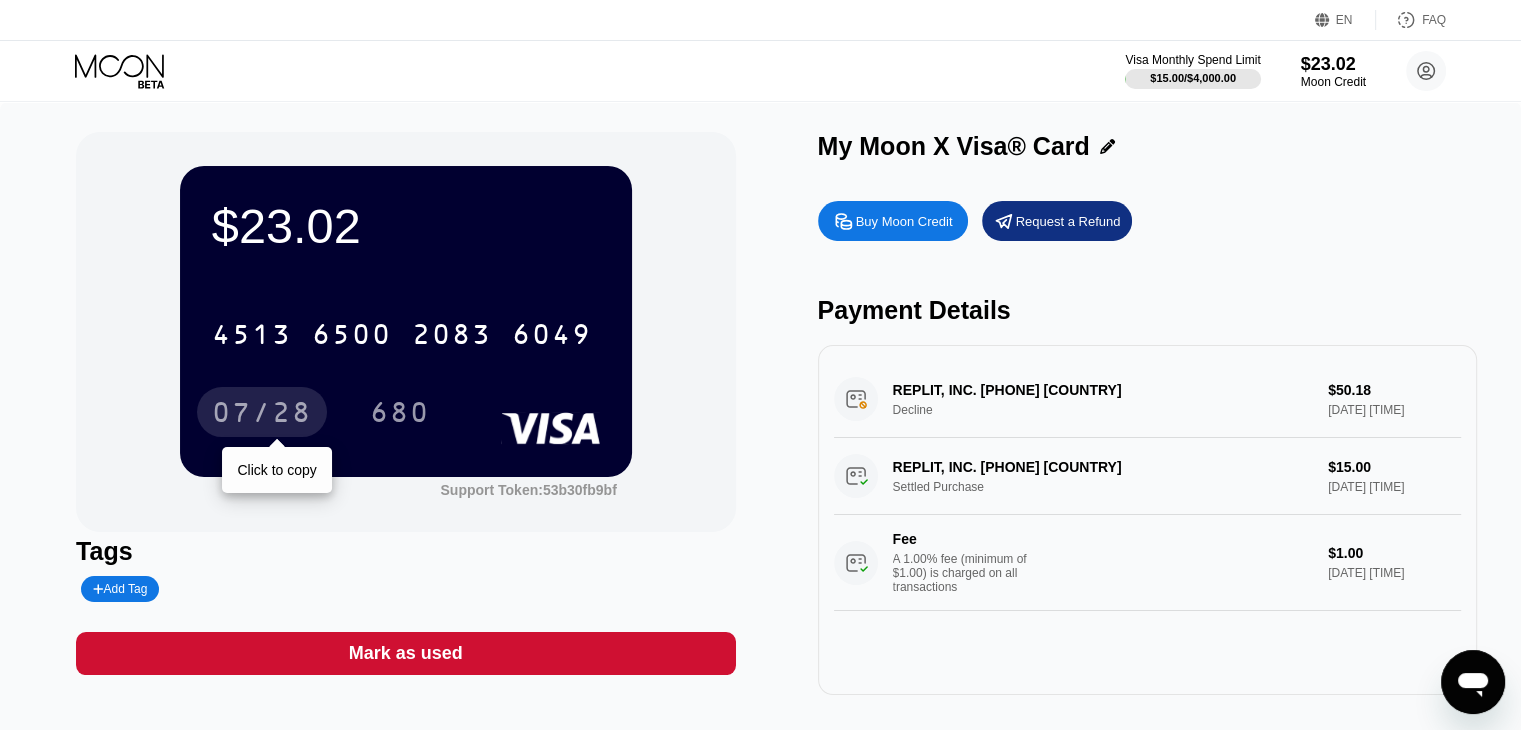 click on "07/28" at bounding box center (262, 412) 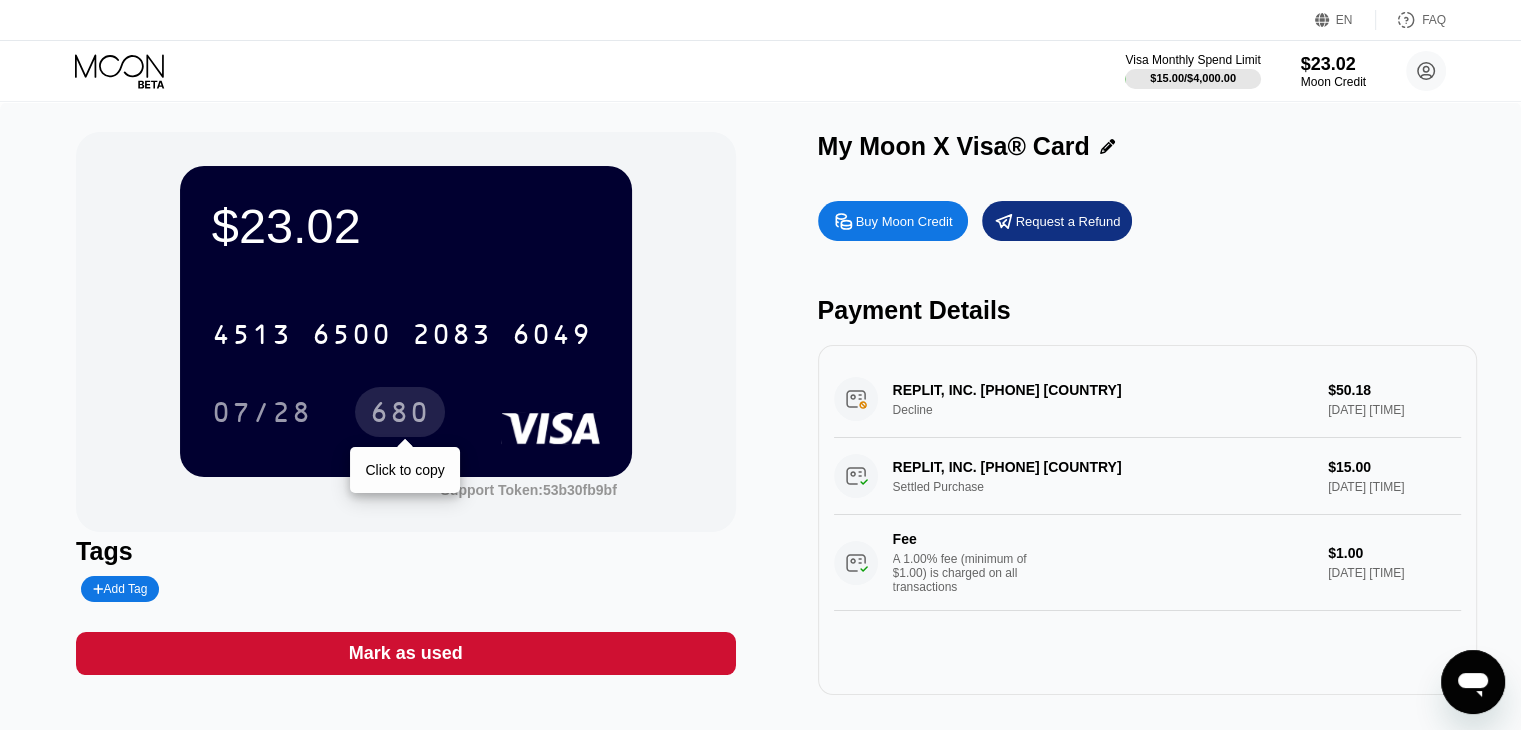 click on "680" at bounding box center (400, 415) 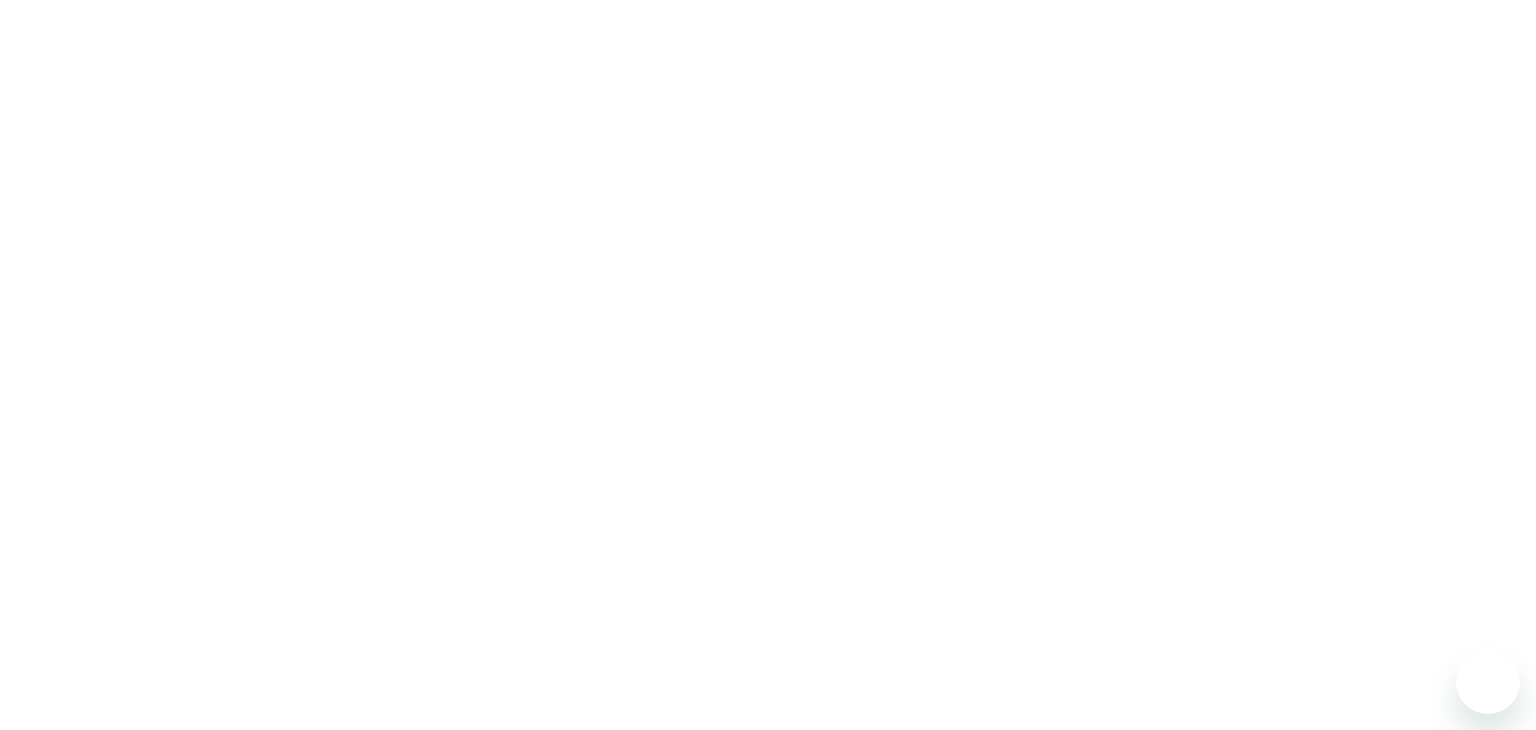 scroll, scrollTop: 0, scrollLeft: 0, axis: both 